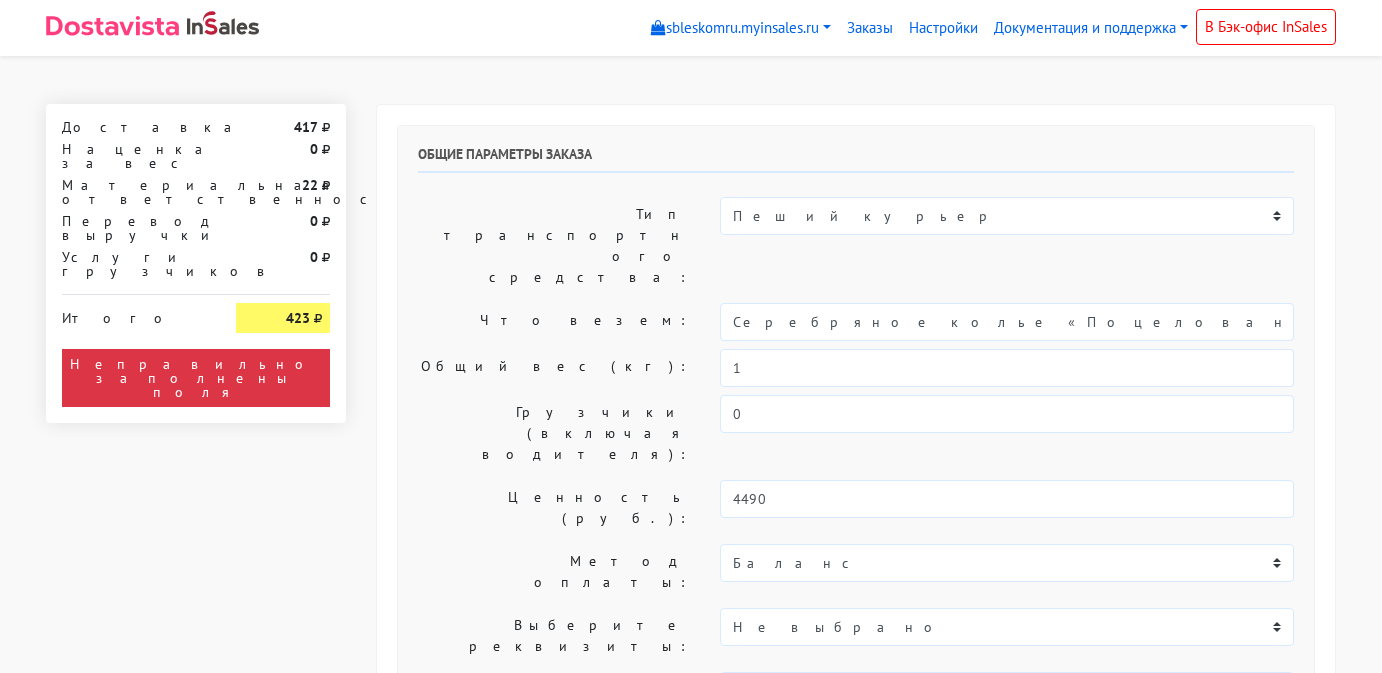 select on "11:00" 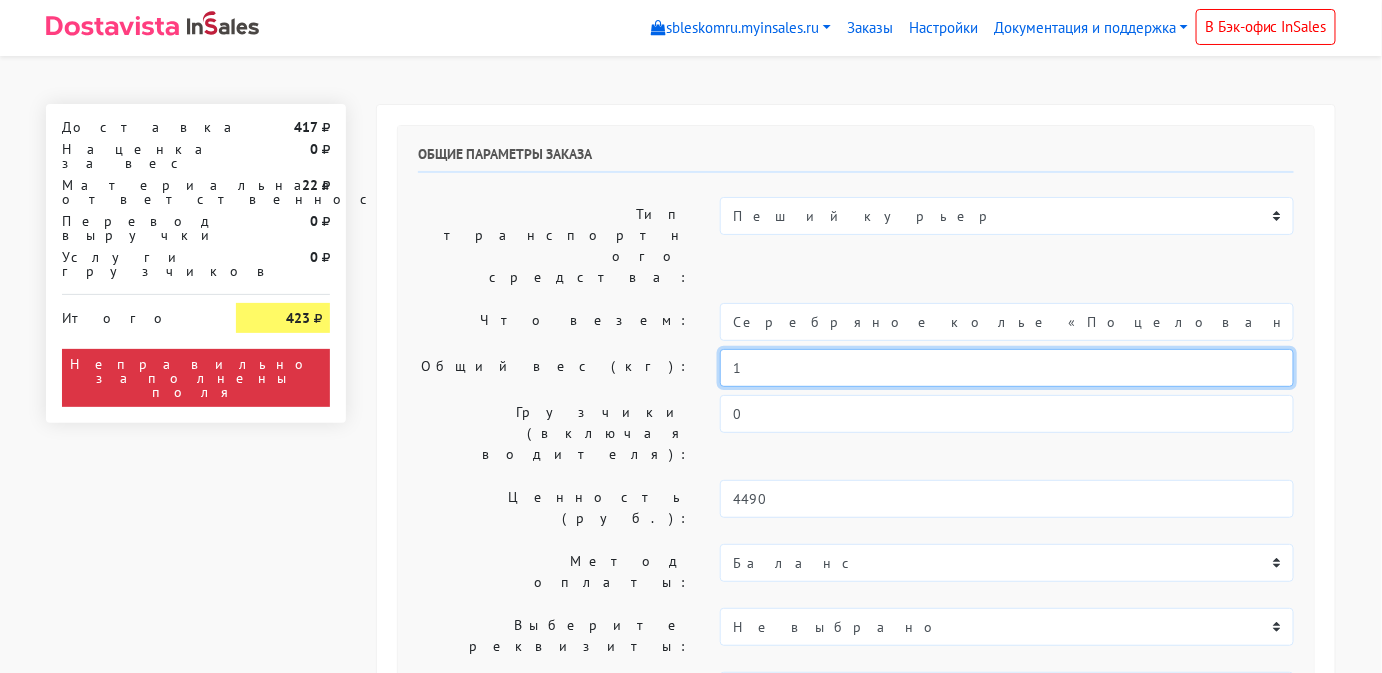 click on "1" at bounding box center [1007, 368] 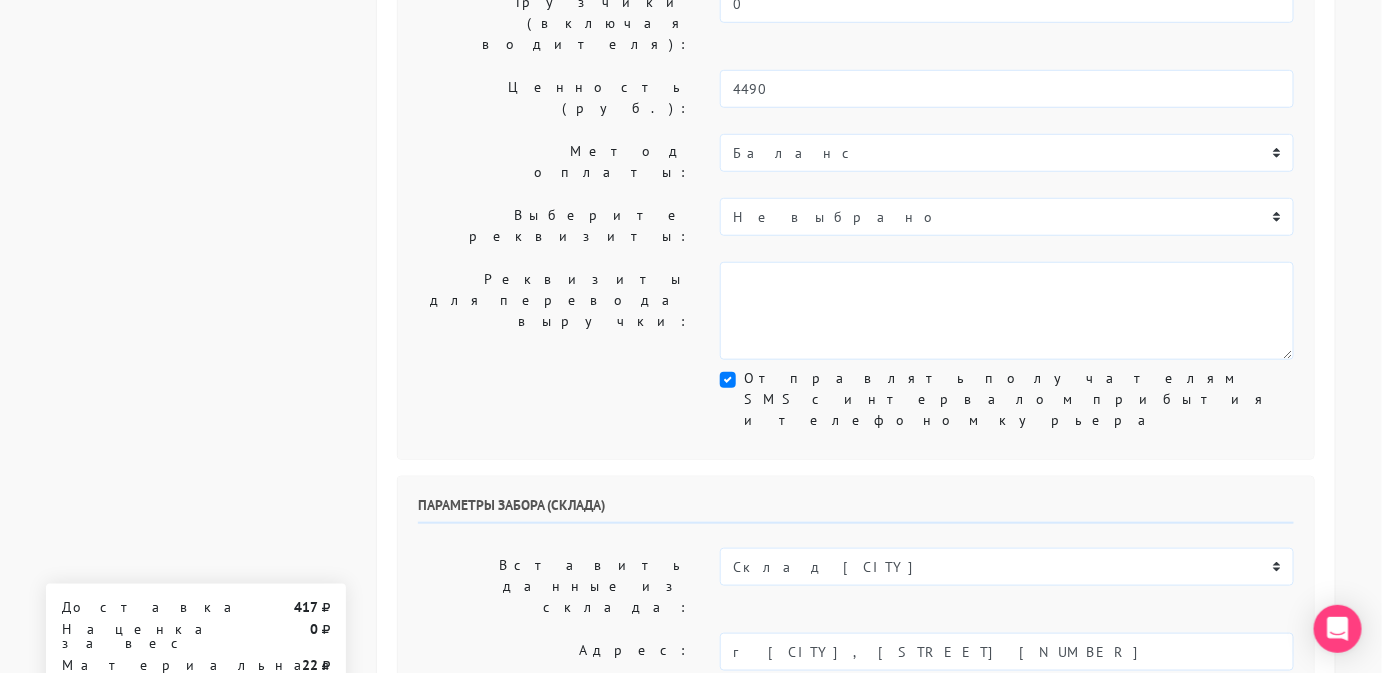 scroll, scrollTop: 404, scrollLeft: 0, axis: vertical 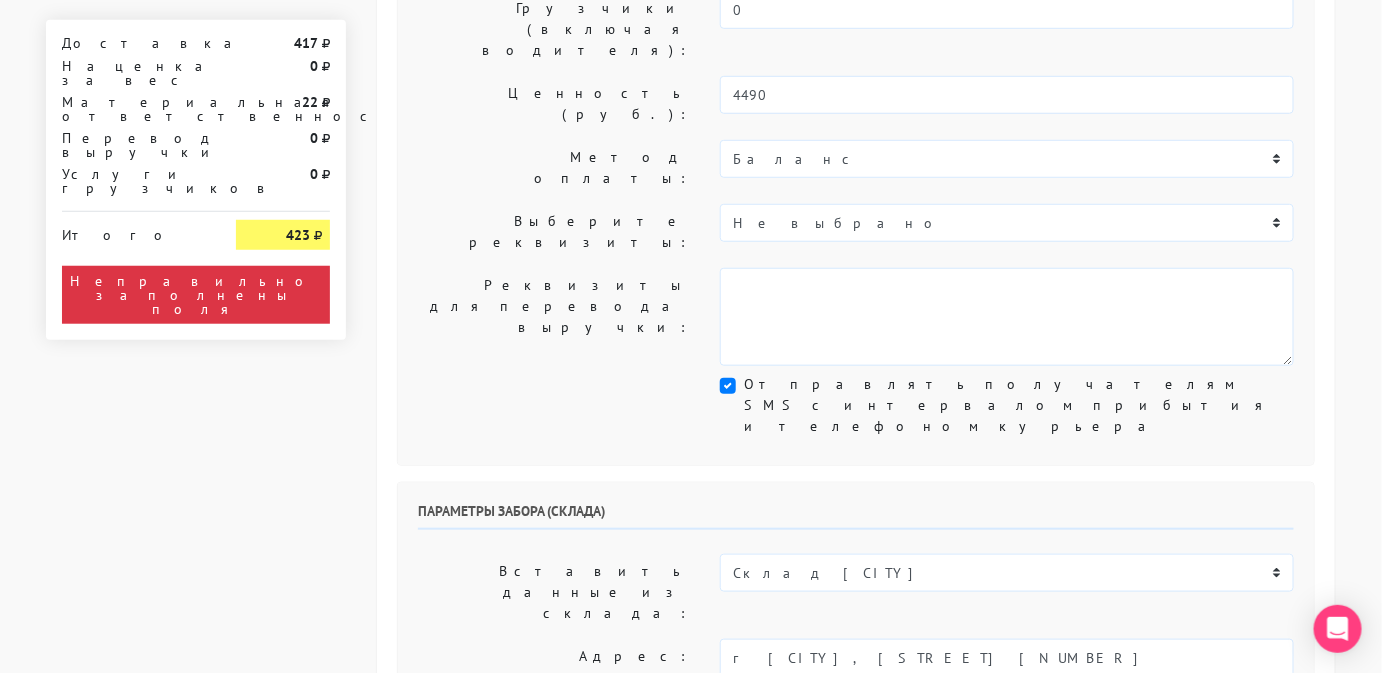 type on "0,5" 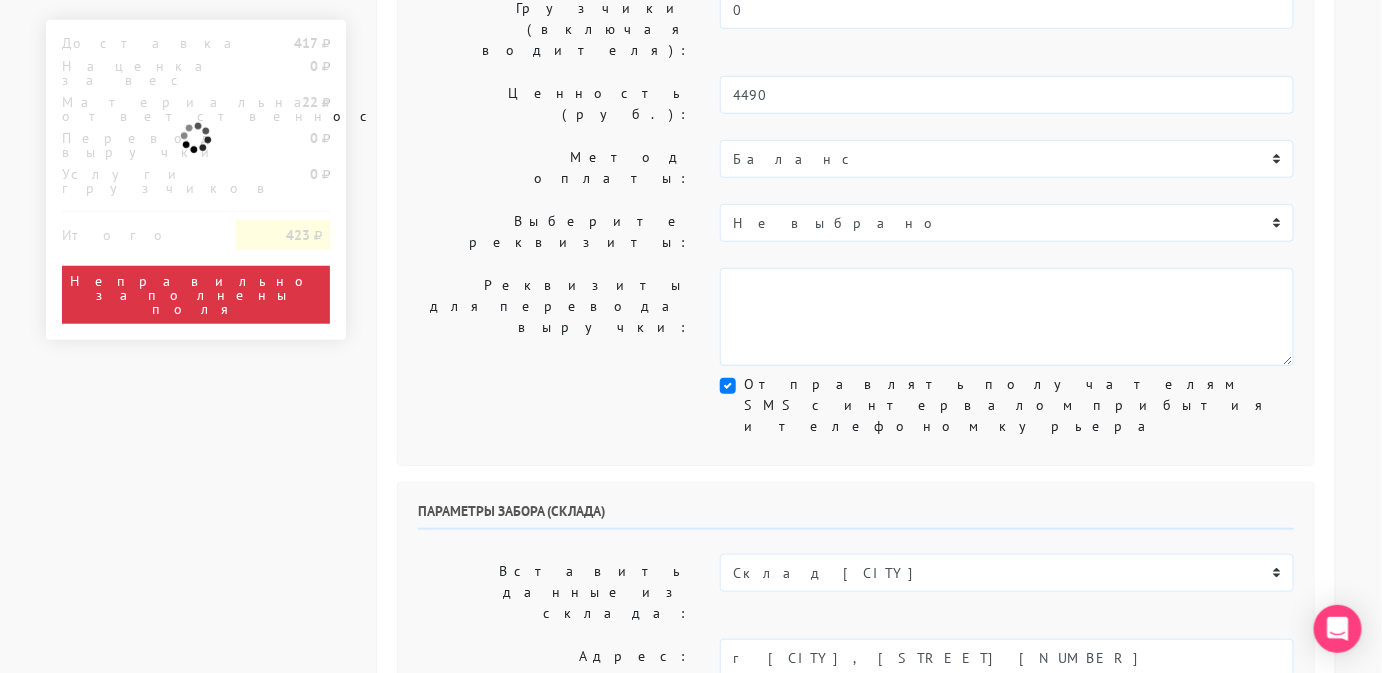 click on "сегодня
завтра
[DATE]
[DATE]
[DATE]
[DATE]
[DATE]
[DATE]
[DATE]" at bounding box center (791, 704) 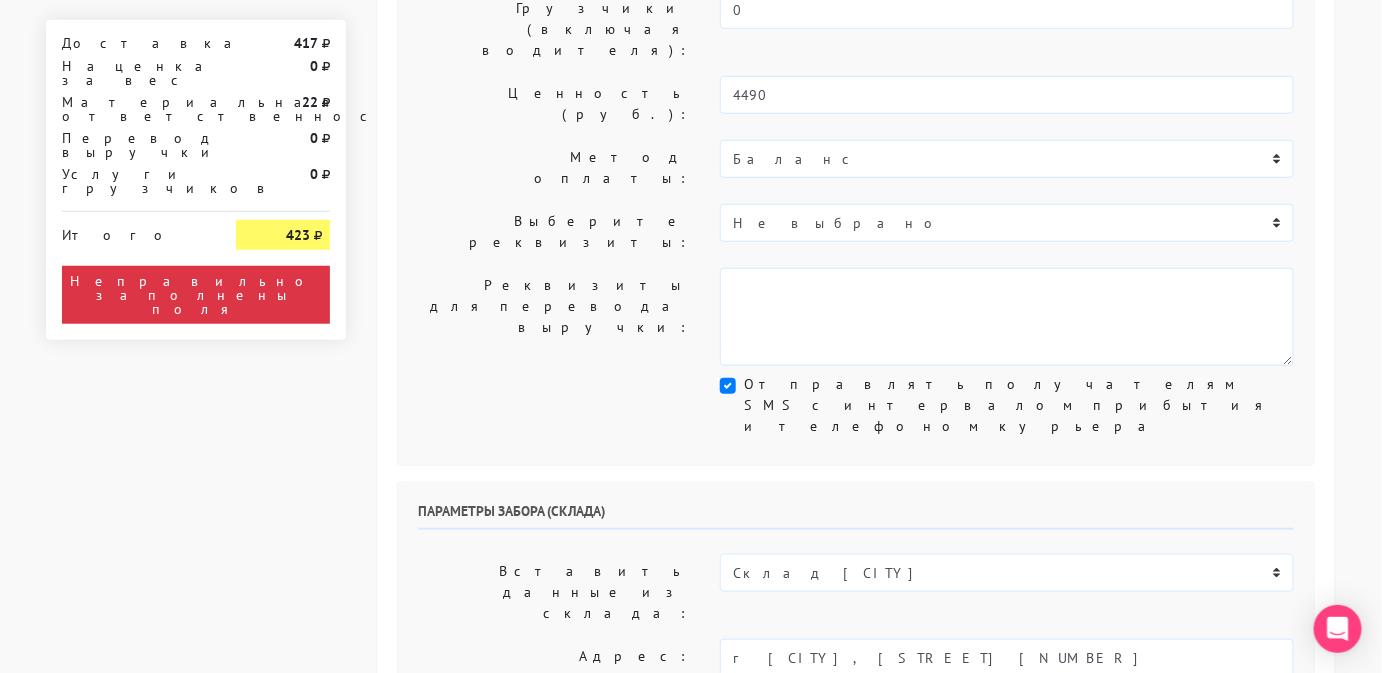 select on "11.08.2025" 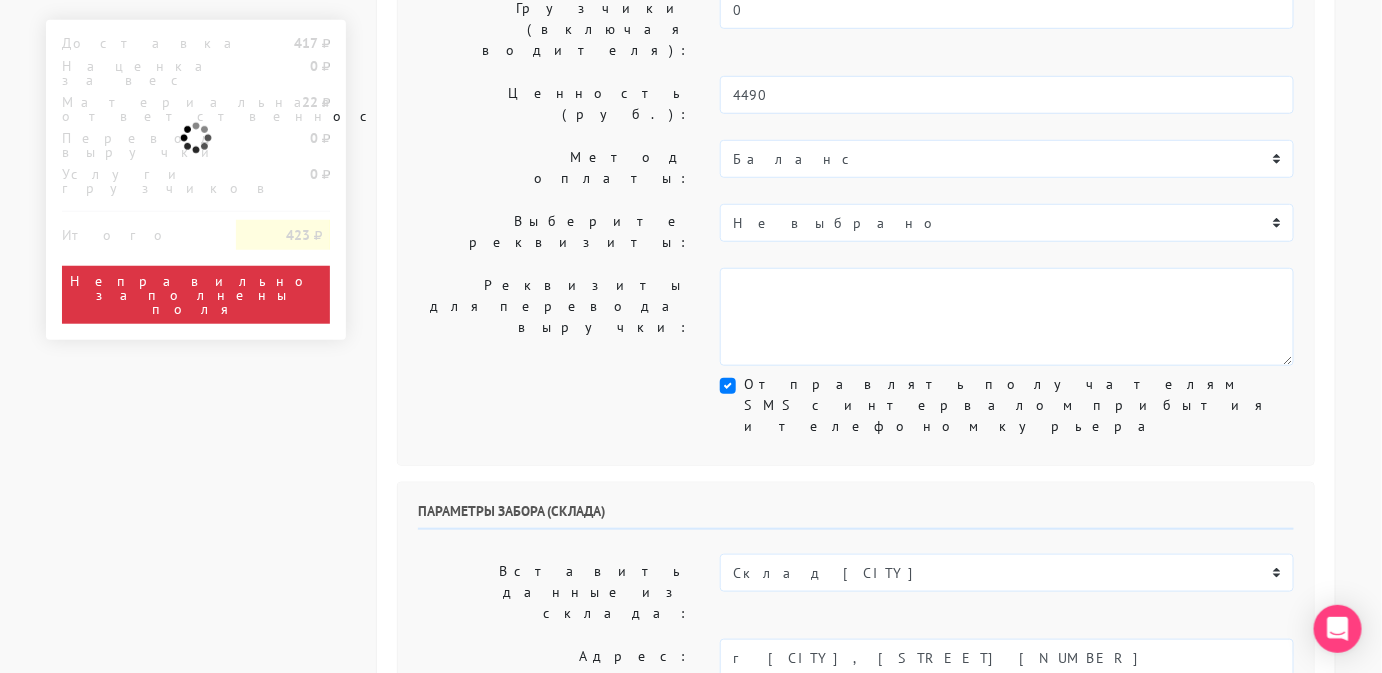 click on "00:00
00:30
01:00
01:30
02:00
02:30
03:00
03:30
04:00 04:30 05:00 05:30 06:00 06:30 07:00 07:30 08:00" at bounding box center [1186, 704] 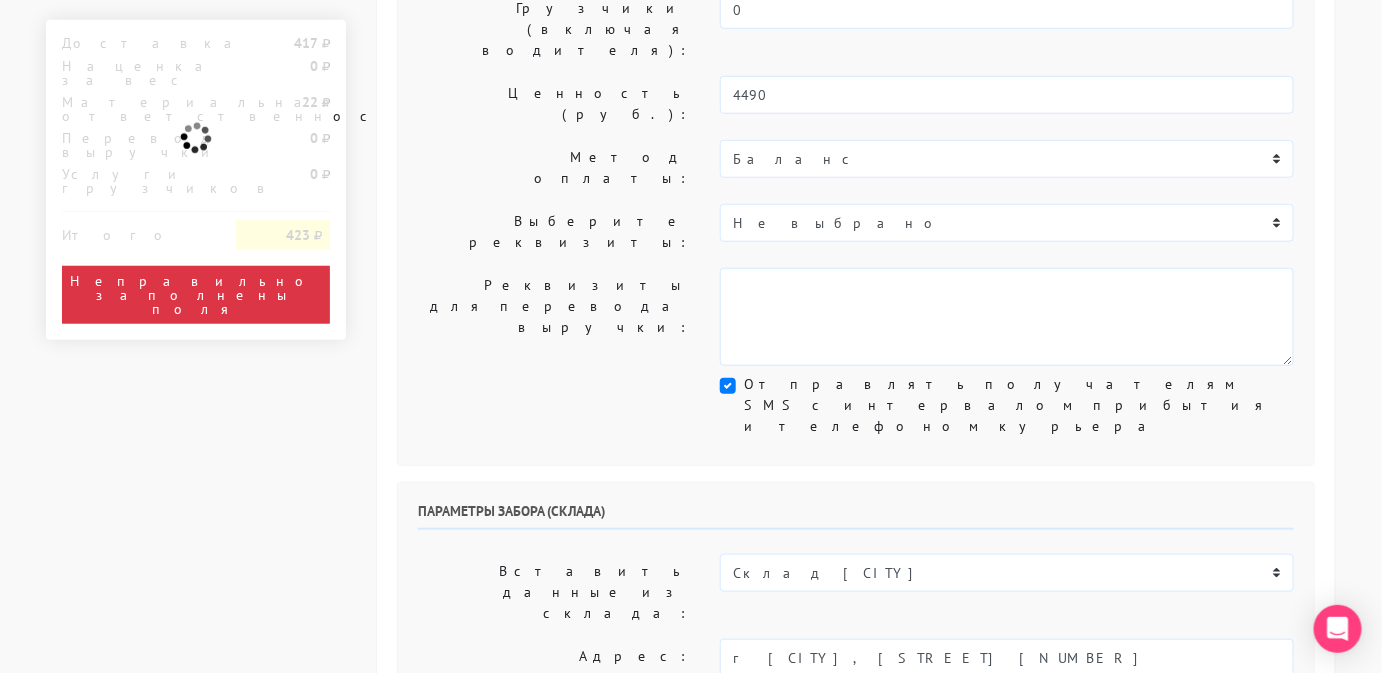select on "12:00" 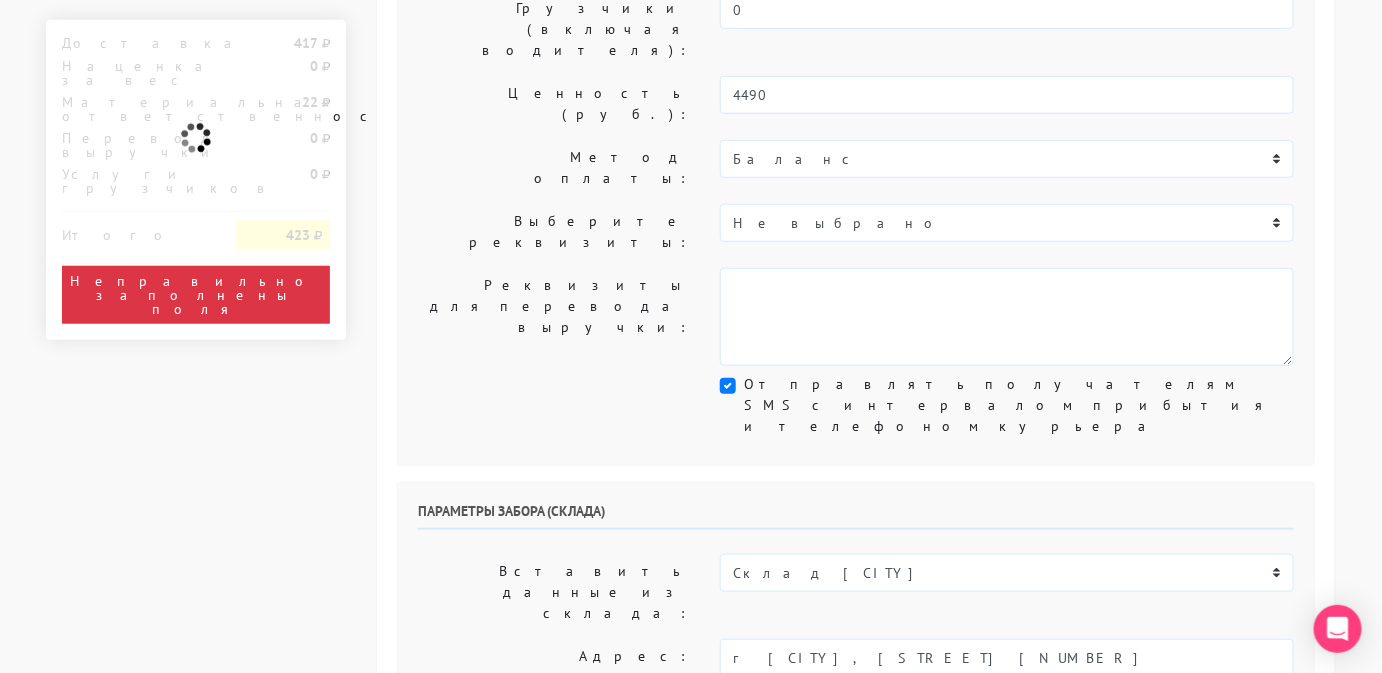 click on "00:00
00:30
01:00
01:30
02:00
02:30
03:00
03:30
04:00 04:30 05:00 05:30 06:00 06:30 07:00 07:30 08:00" at bounding box center (1186, 704) 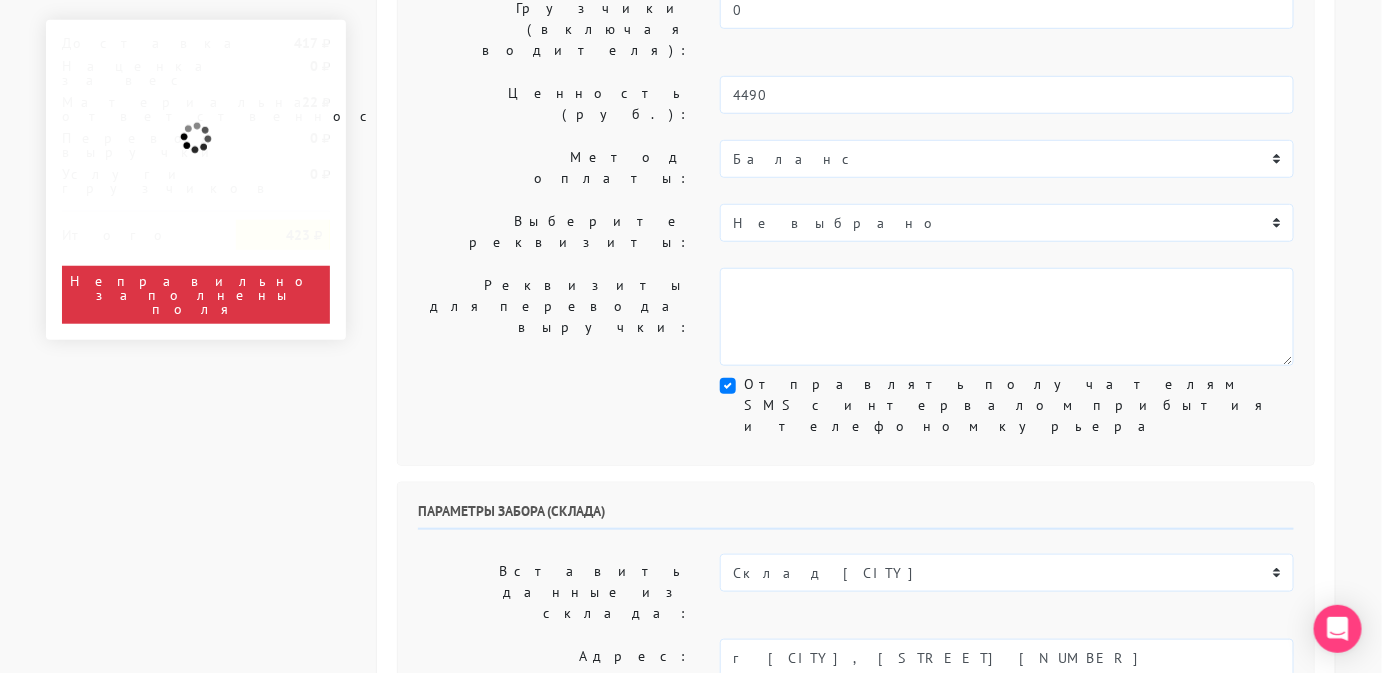 click on "00:00
00:30
01:00
01:30
02:00
02:30
03:00
03:30
04:00 04:30 05:00 05:30 06:00 06:30 07:00 07:30 08:00" at bounding box center [969, 704] 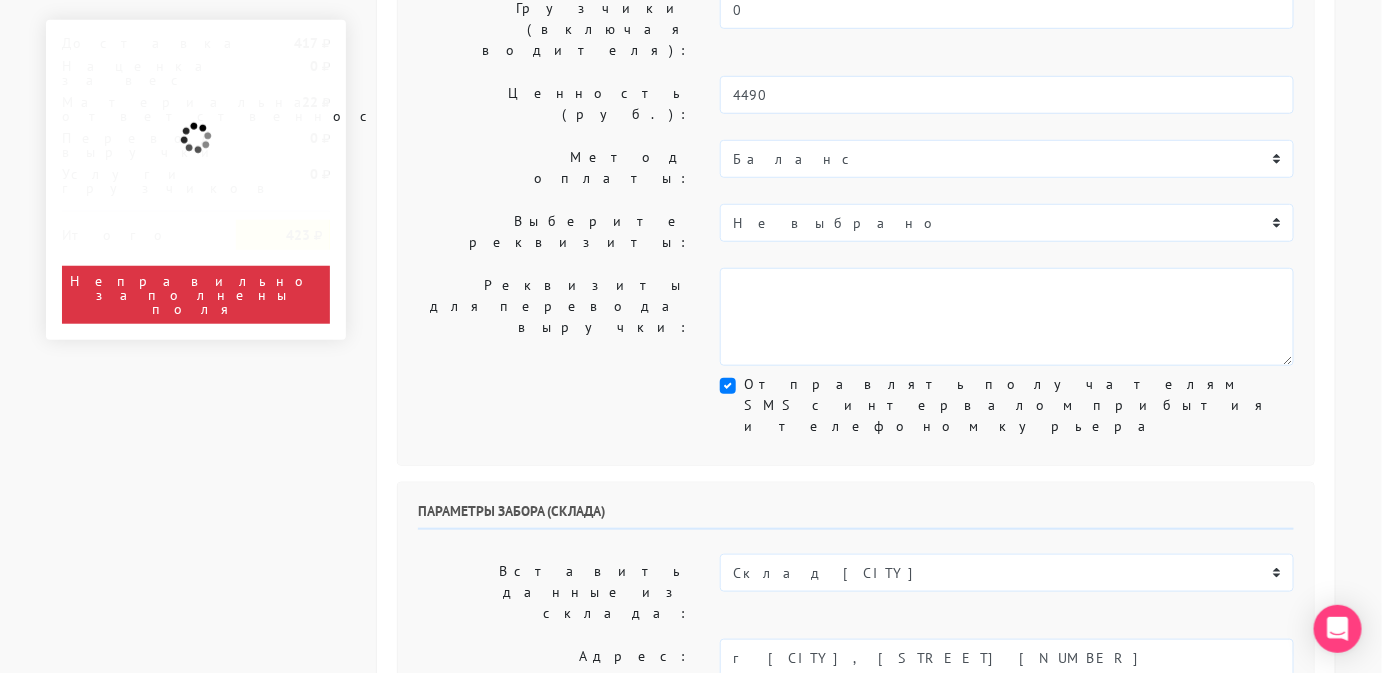 click on "00:00
00:30
01:00
01:30
02:00
02:30
03:00
03:30
04:00 04:30 05:00 05:30 06:00 06:30 07:00 07:30 08:00" at bounding box center (969, 704) 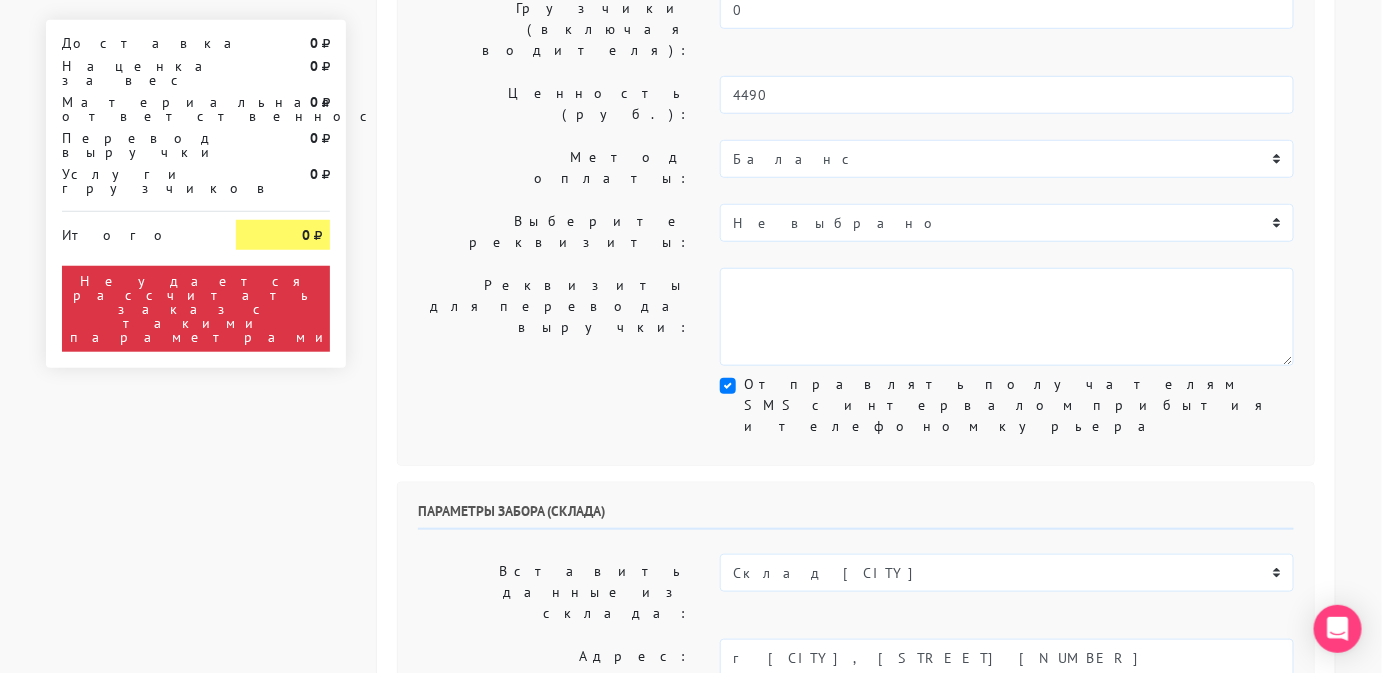 click on "[PHONE]" at bounding box center (1152, 750) 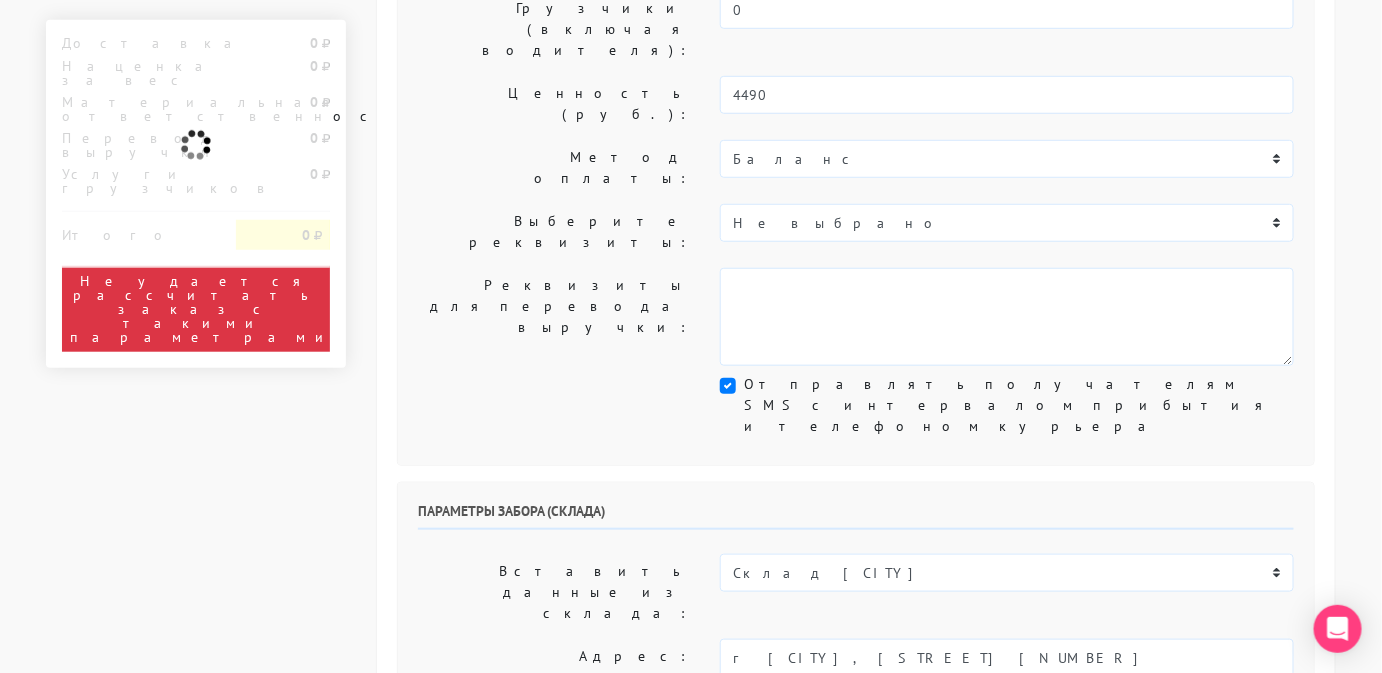 click on "[FIRST]" at bounding box center (861, 750) 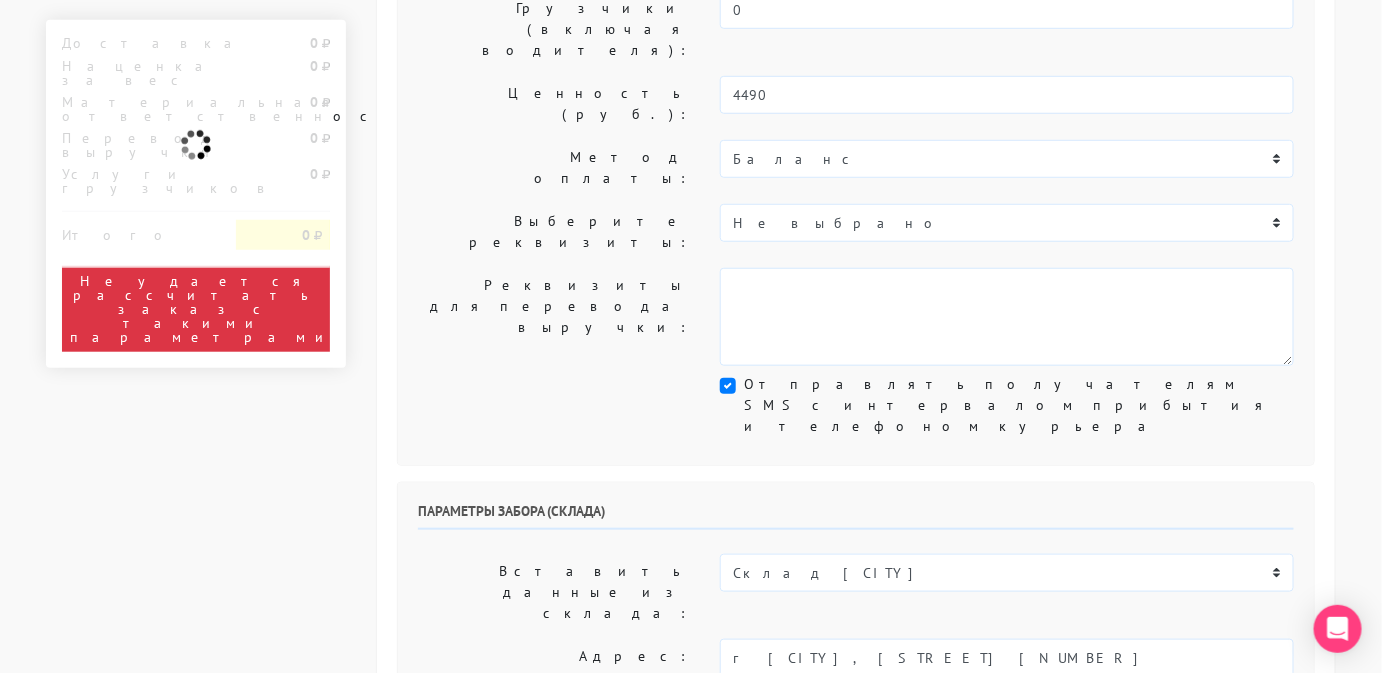 click on "[FIRST]" at bounding box center (861, 750) 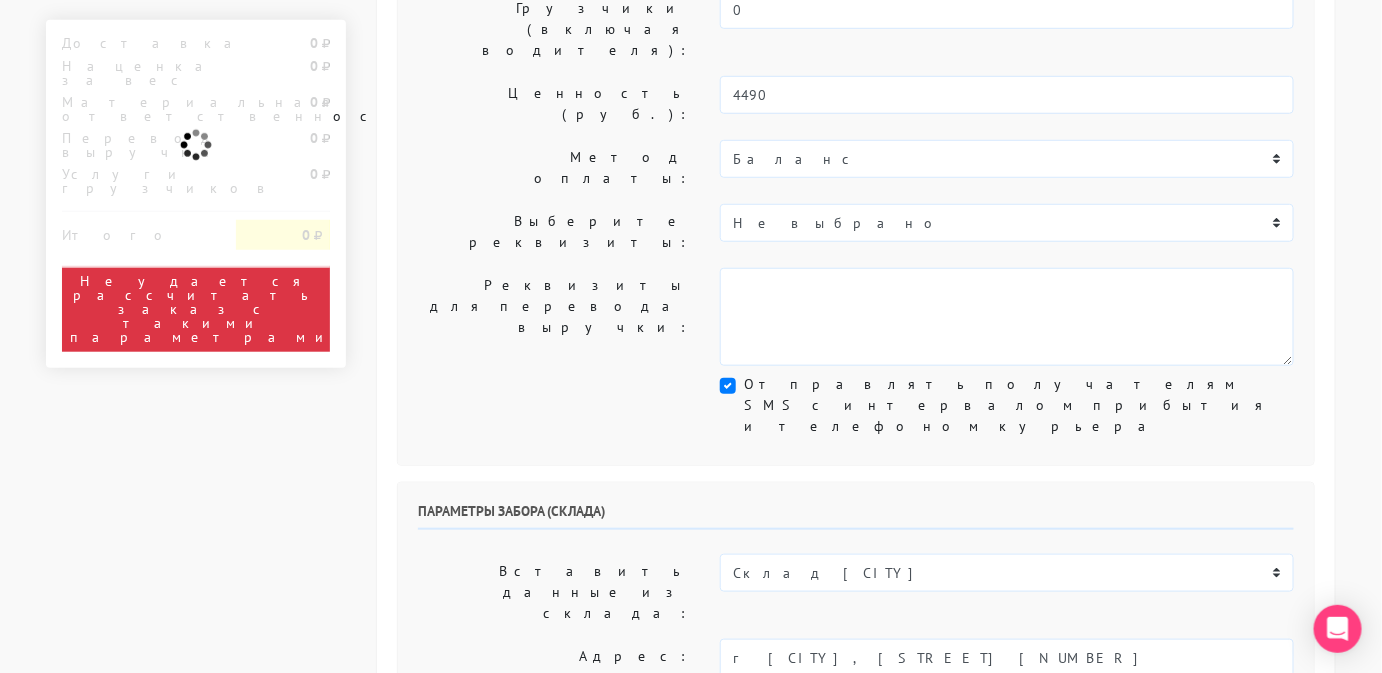 click on "[FIRST]" at bounding box center [861, 750] 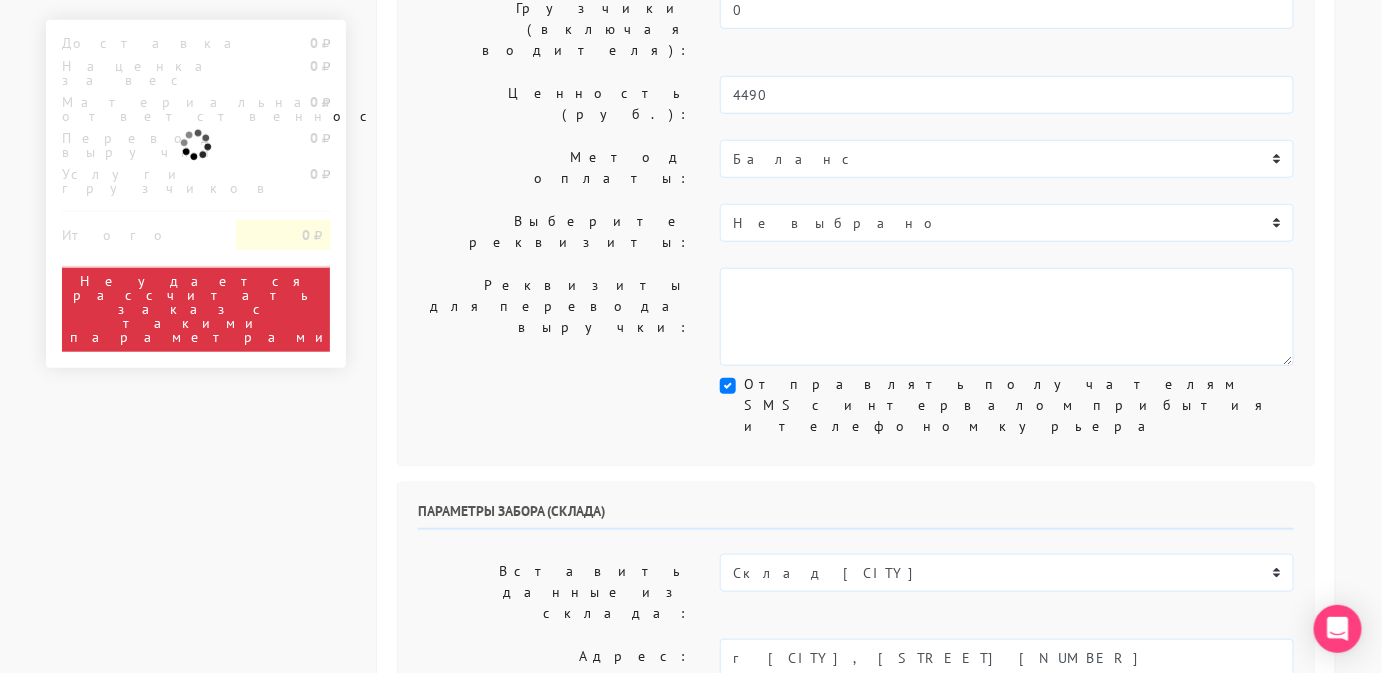 scroll, scrollTop: 468, scrollLeft: 0, axis: vertical 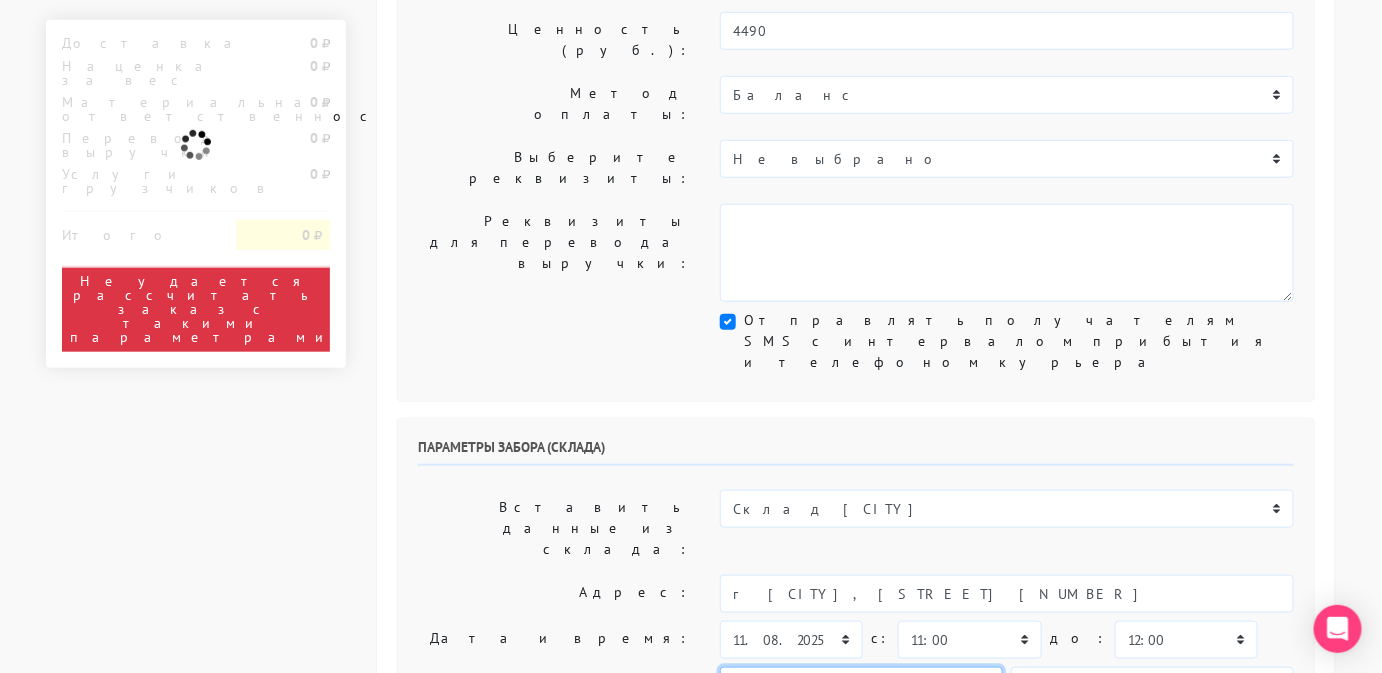 type on "менеджер" 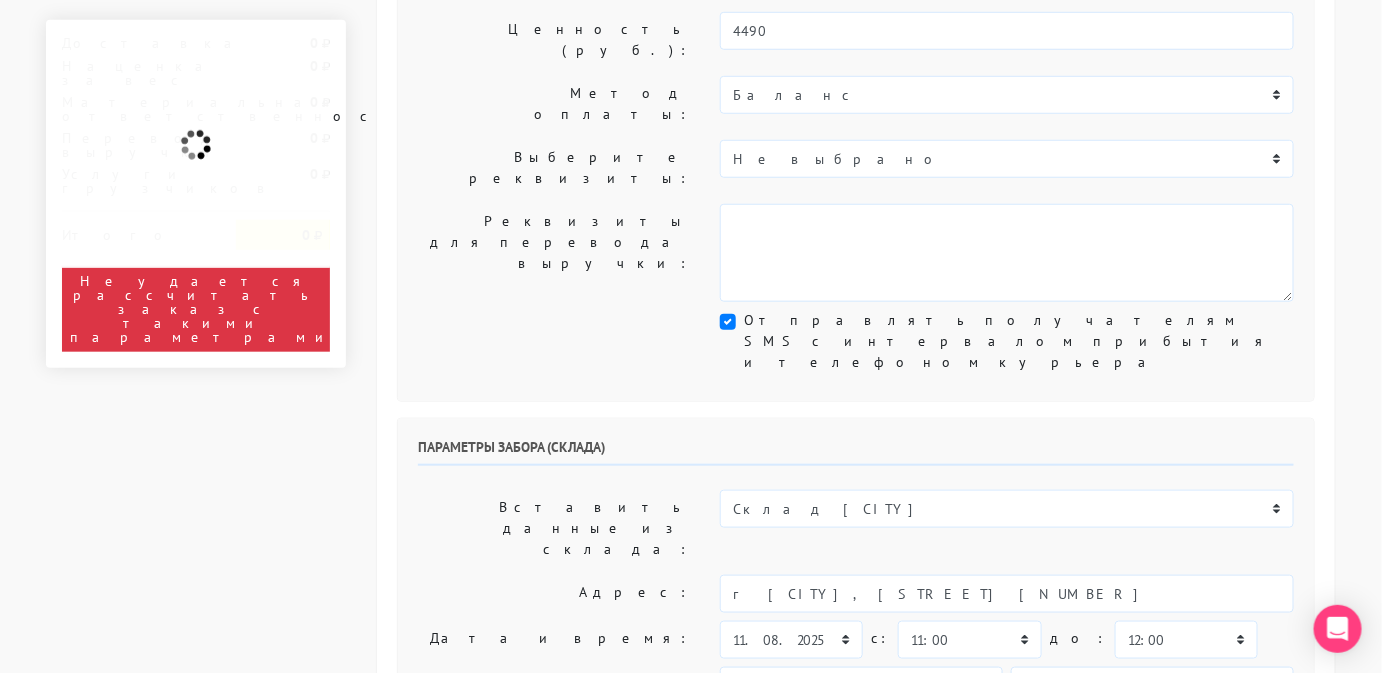 click on "Работаем с 11 утра, забрать раньше нельзя." at bounding box center [1007, 844] 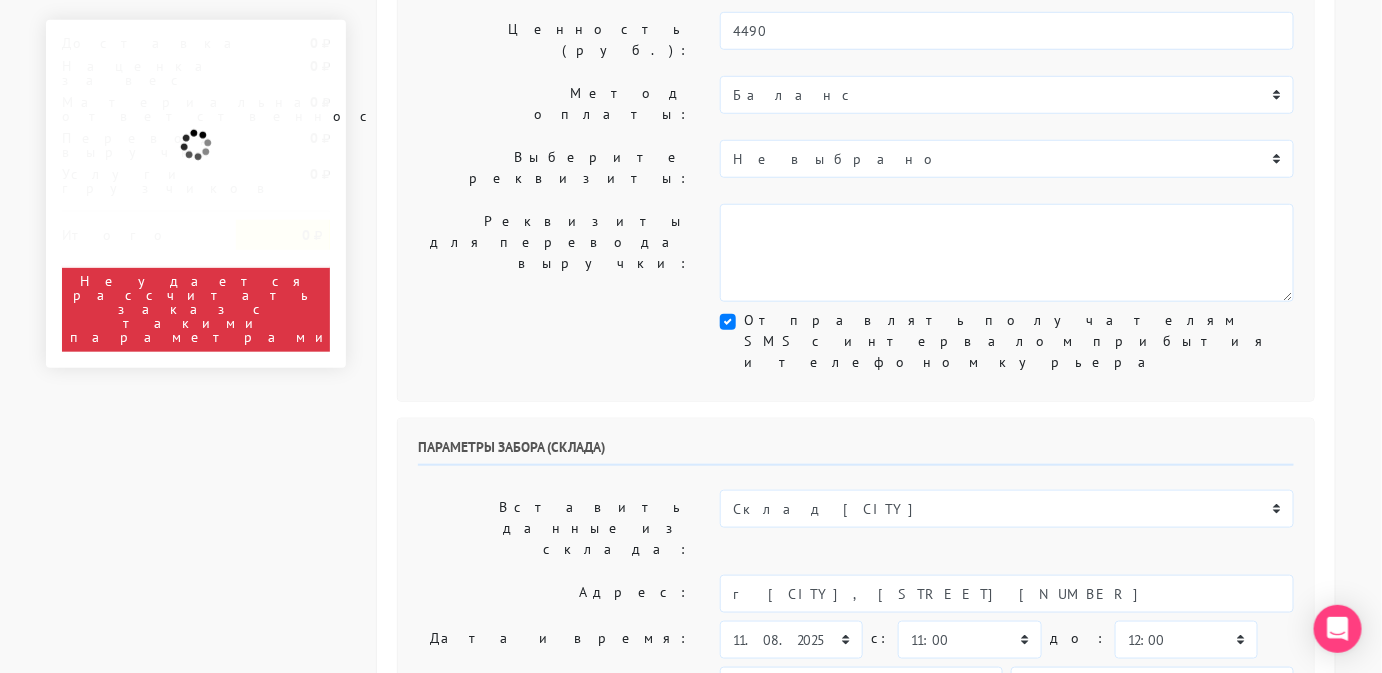 type on "Работаем с 11 утра, забрать раньше нельзя. Магазин SBLESKOM . Вход у остановки введенская" 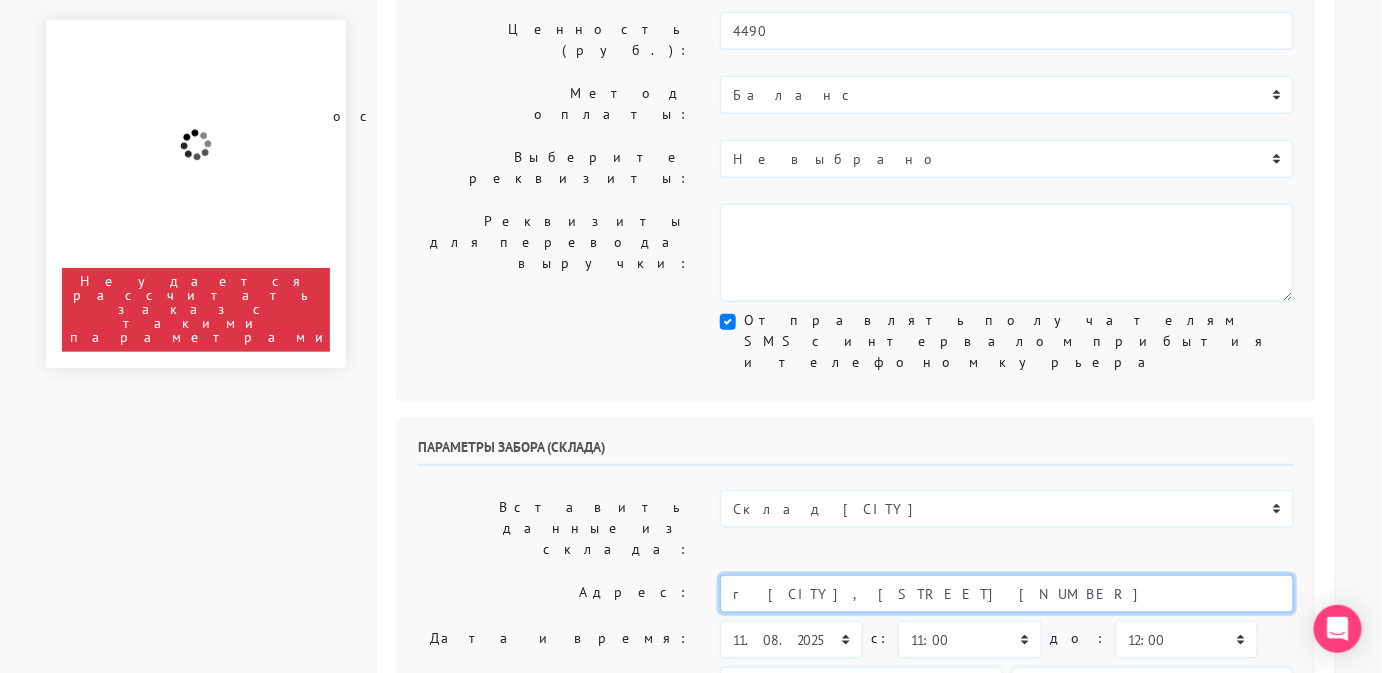 click on "г [CITY], [STREET] [NUMBER]" at bounding box center (1007, 594) 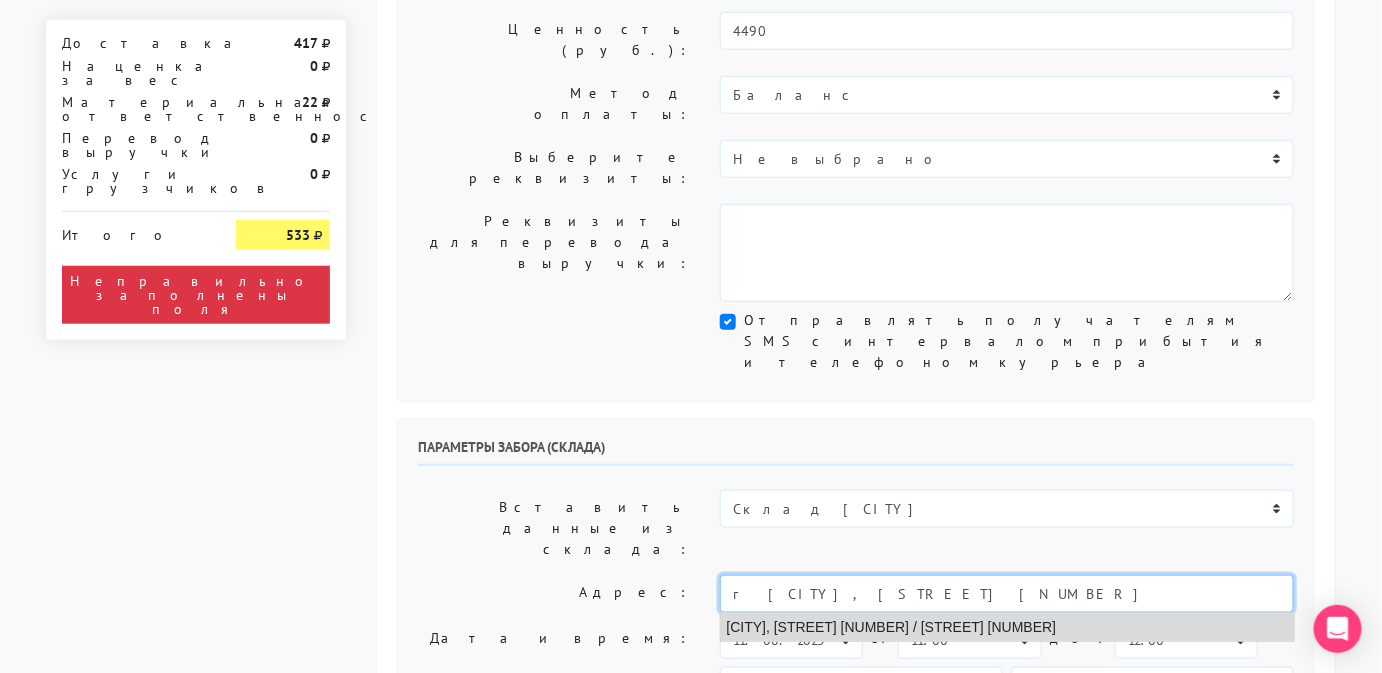 click on "[CITY], [STREET] [NUMBER] / [STREET] [NUMBER]" at bounding box center [1007, 627] 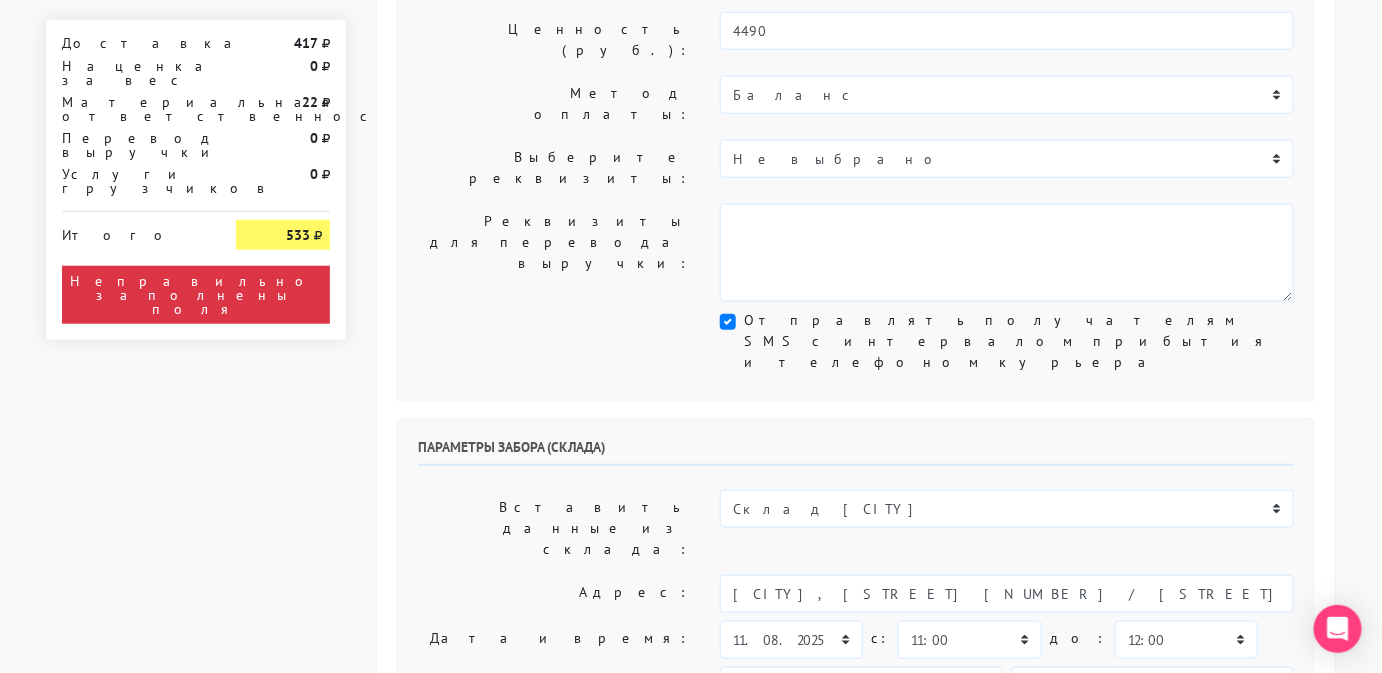 click on "Комментарий для курьера:" at bounding box center [554, 844] 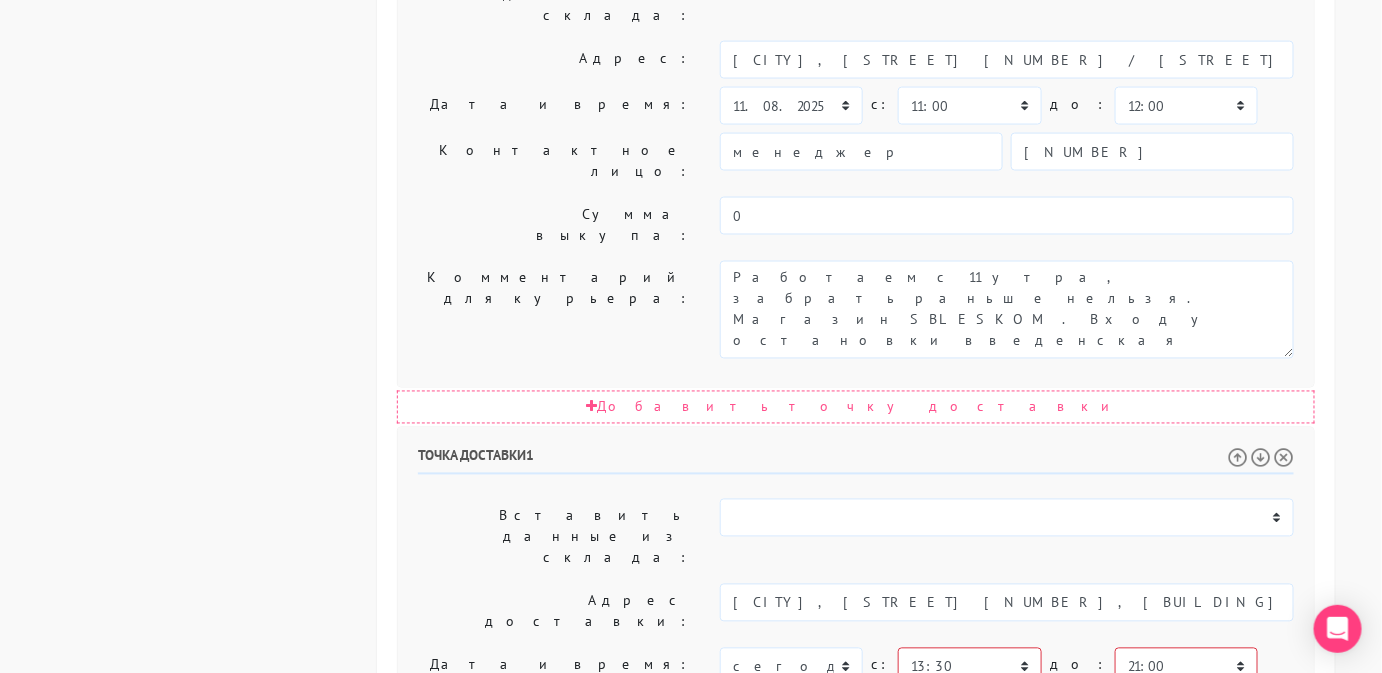scroll, scrollTop: 1002, scrollLeft: 0, axis: vertical 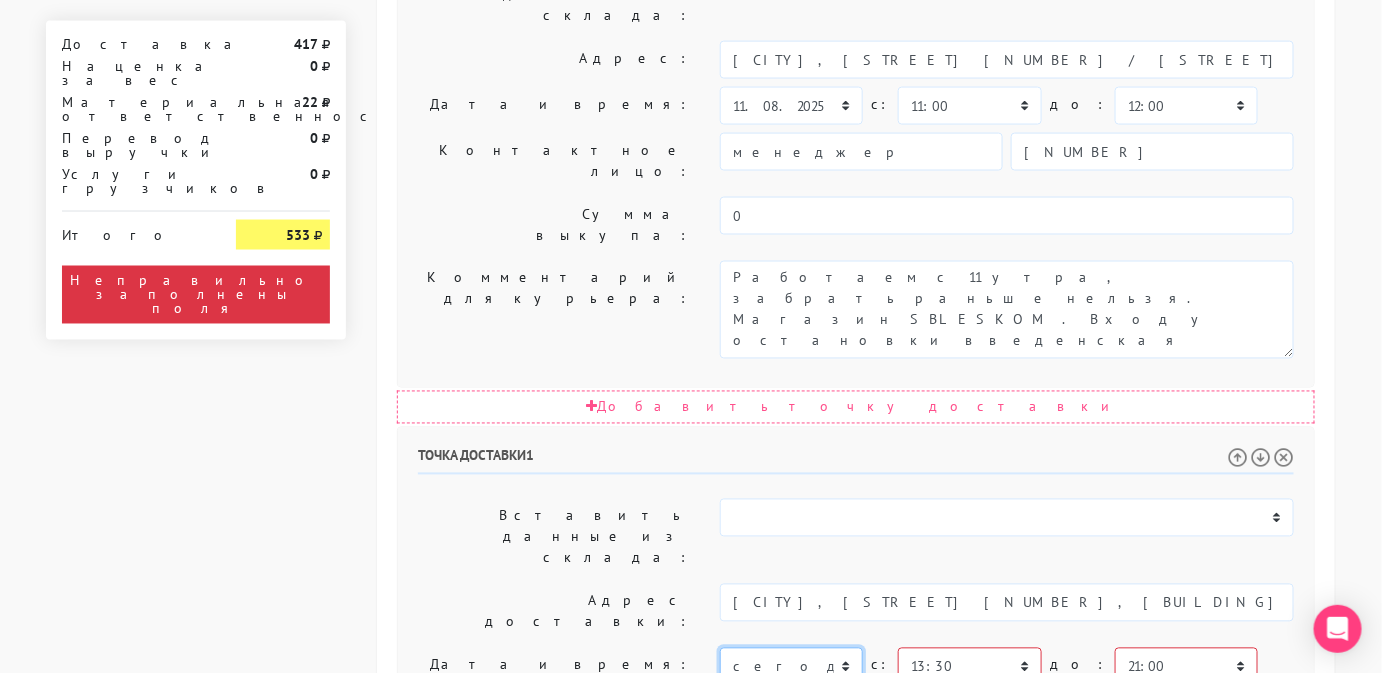 click on "сегодня
завтра
[DATE]
[DATE]
[DATE]
[DATE]
[DATE]
[DATE] [DATE] [DATE] [DATE] [DATE]" at bounding box center [791, 667] 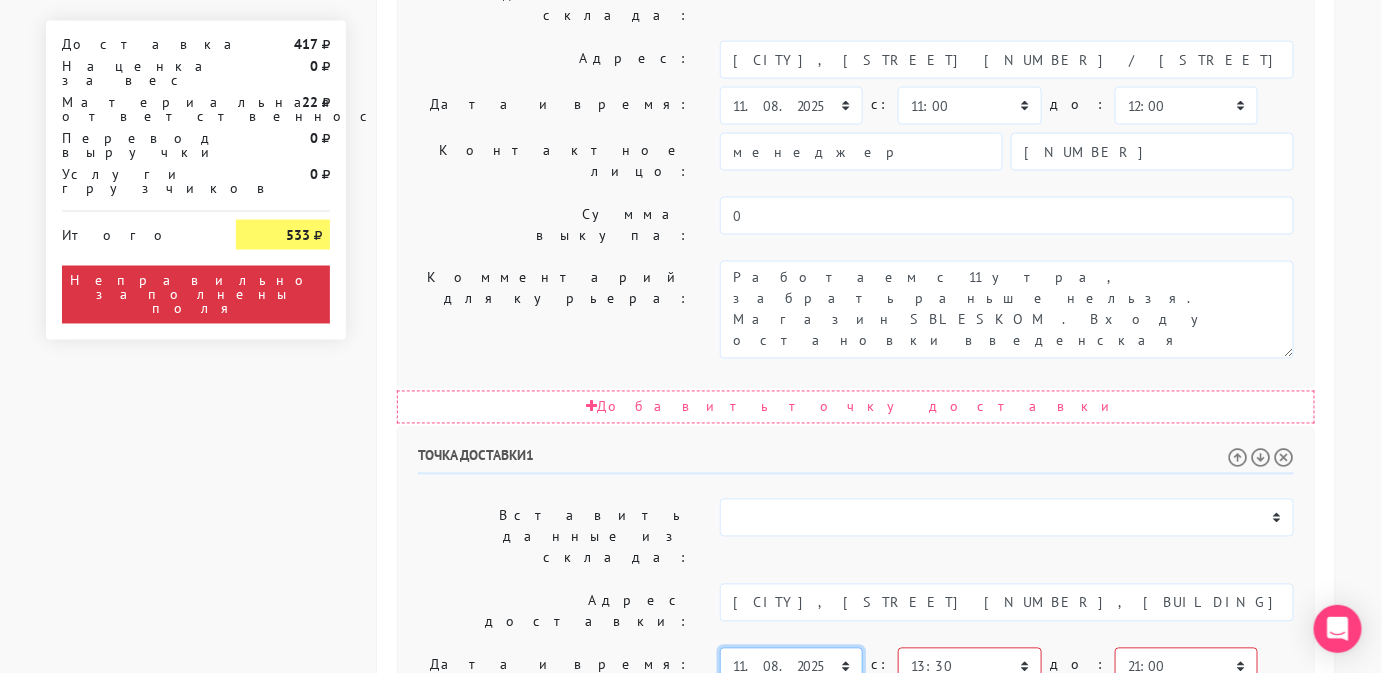 click on "сегодня
завтра
[DATE]
[DATE]
[DATE]
[DATE]
[DATE]
[DATE] [DATE] [DATE] [DATE] [DATE]" at bounding box center [791, 667] 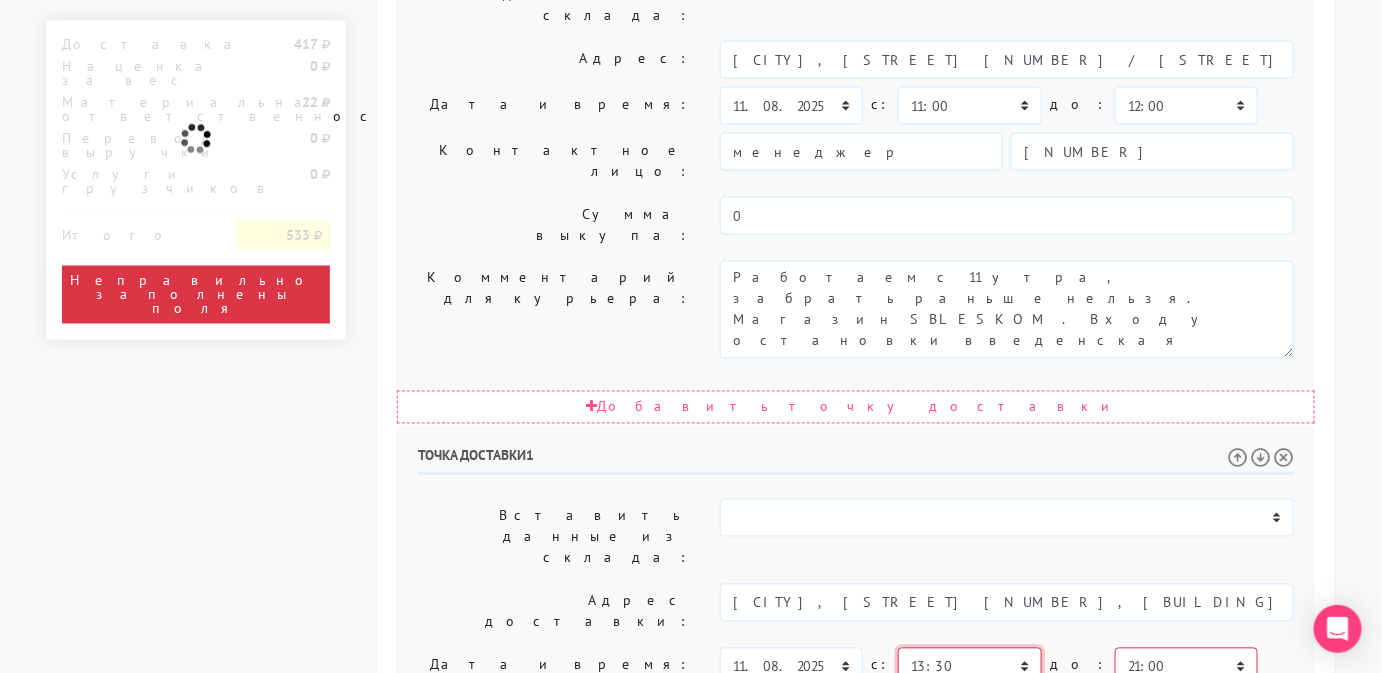 click on "00:00
00:30
01:00
01:30
02:00
02:30
03:00
03:30 04:00 04:30 05:00 05:30 06:00 06:30 07:00 07:30 08:00 08:30 09:00" at bounding box center (969, 667) 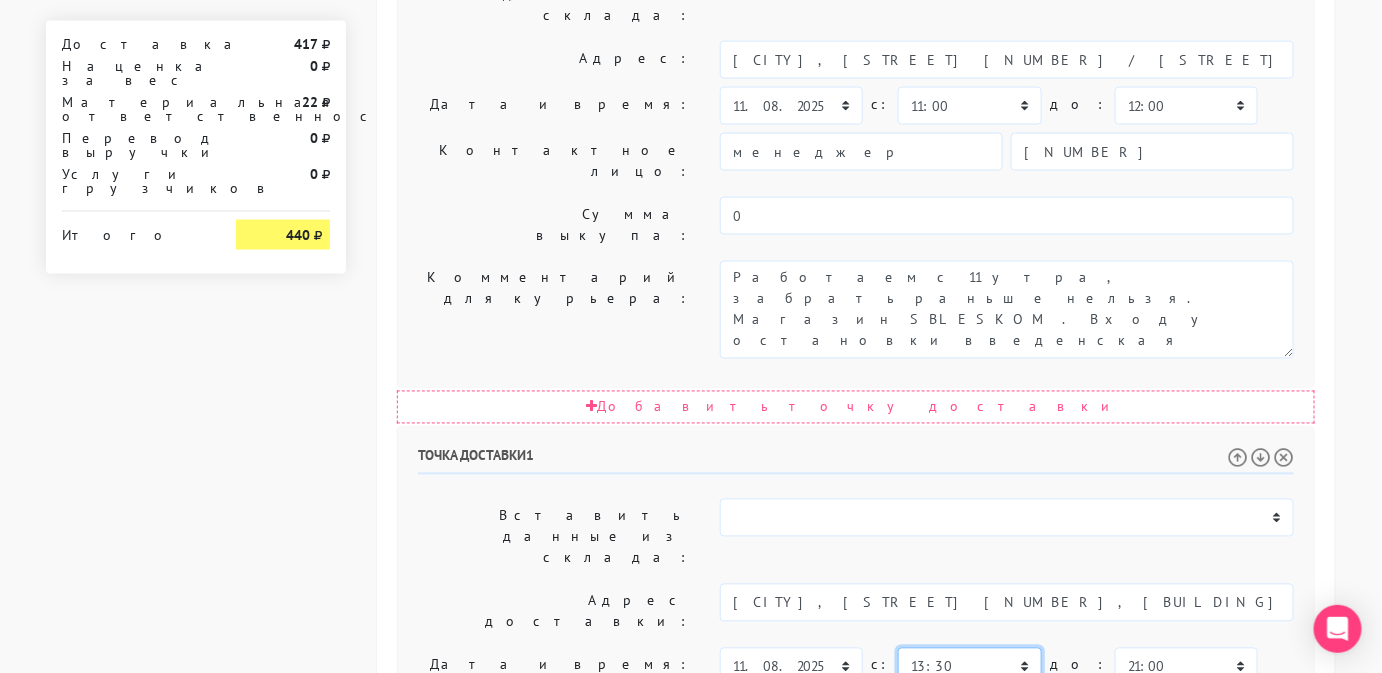 select on "12:00" 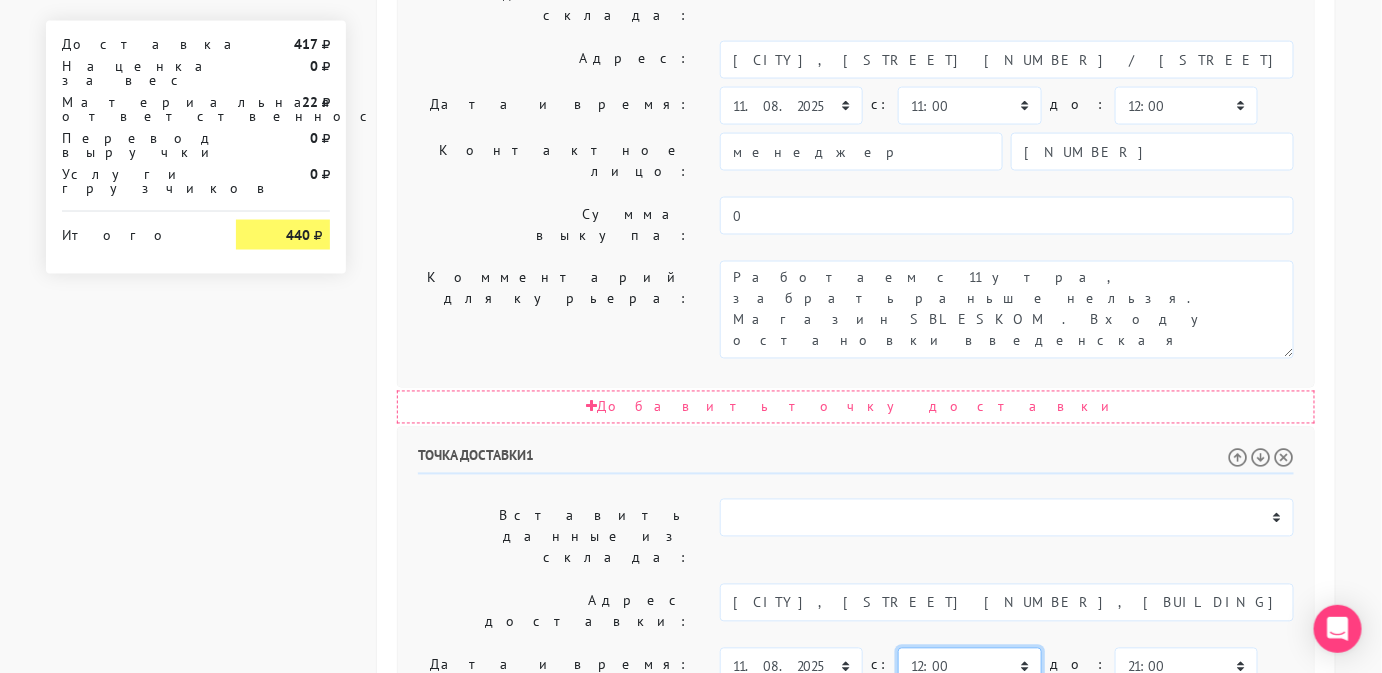 click on "00:00
00:30
01:00
01:30
02:00
02:30
03:00
03:30 04:00 04:30 05:00 05:30 06:00 06:30 07:00 07:30 08:00 08:30 09:00" at bounding box center [969, 667] 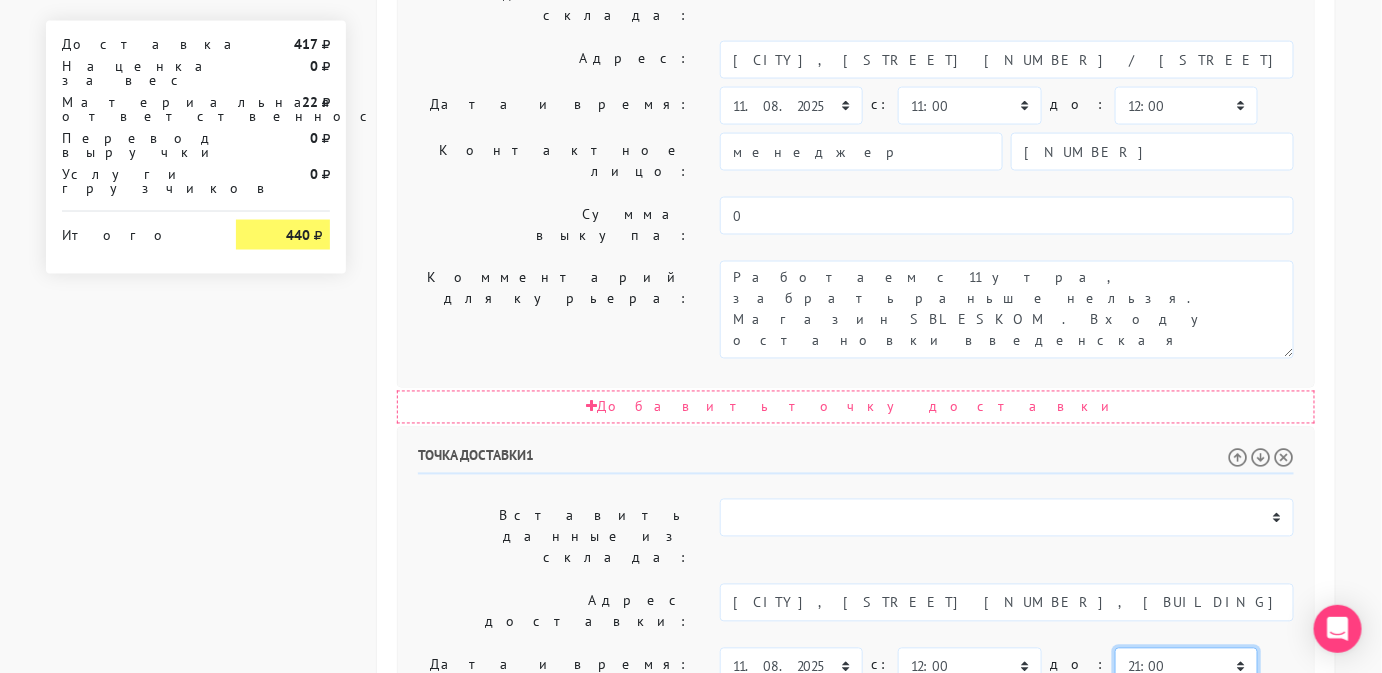 click on "00:00
00:30
01:00
01:30
02:00
02:30
03:00
03:30 04:00 04:30 05:00 05:30 06:00 06:30 07:00 07:30 08:00 08:30 09:00" at bounding box center [1186, 667] 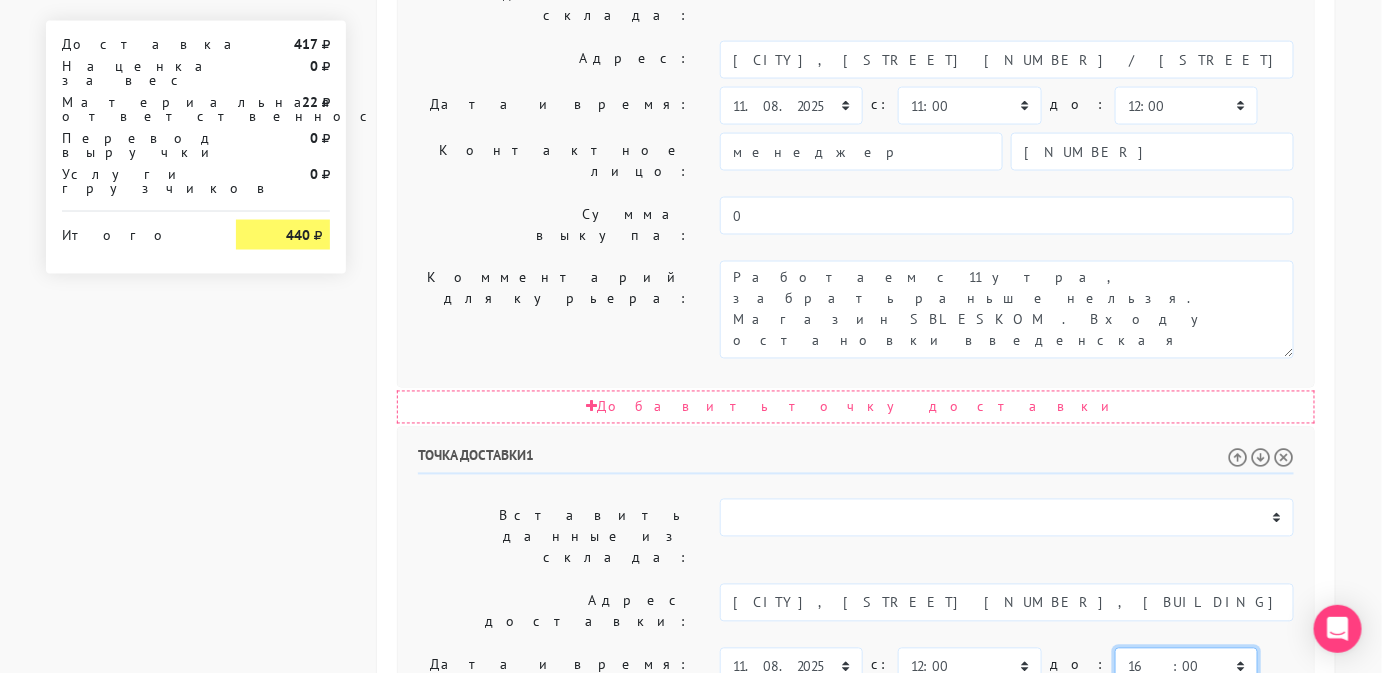 click on "00:00
00:30
01:00
01:30
02:00
02:30
03:00
03:30 04:00 04:30 05:00 05:30 06:00 06:30 07:00 07:30 08:00 08:30 09:00" at bounding box center [1186, 667] 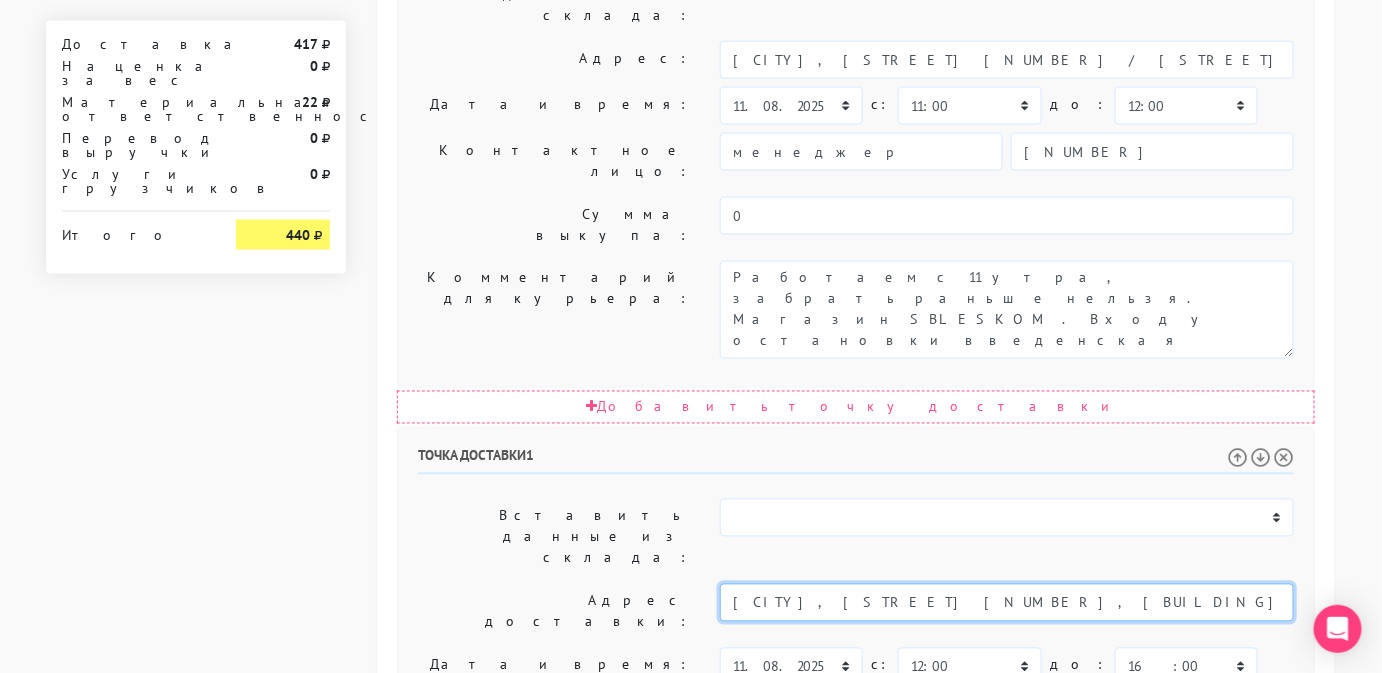 click on "[CITY], [STREET] [NUMBER], [BUILDING] [CORPUS], кв. [APARTMENT]. Подъезд [ENTRANCE], домофон [DOORPHONE]" at bounding box center [1007, 603] 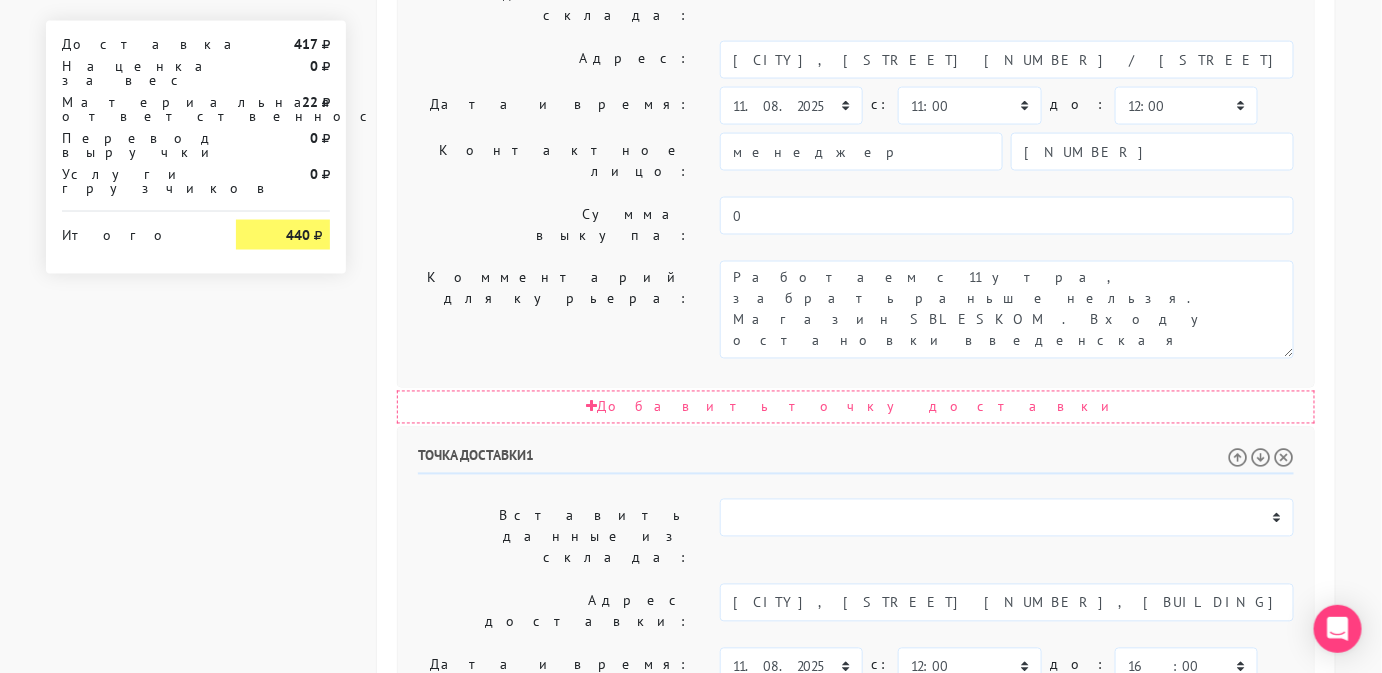 click on "Позвонить получателю за 1 час." at bounding box center [1007, 789] 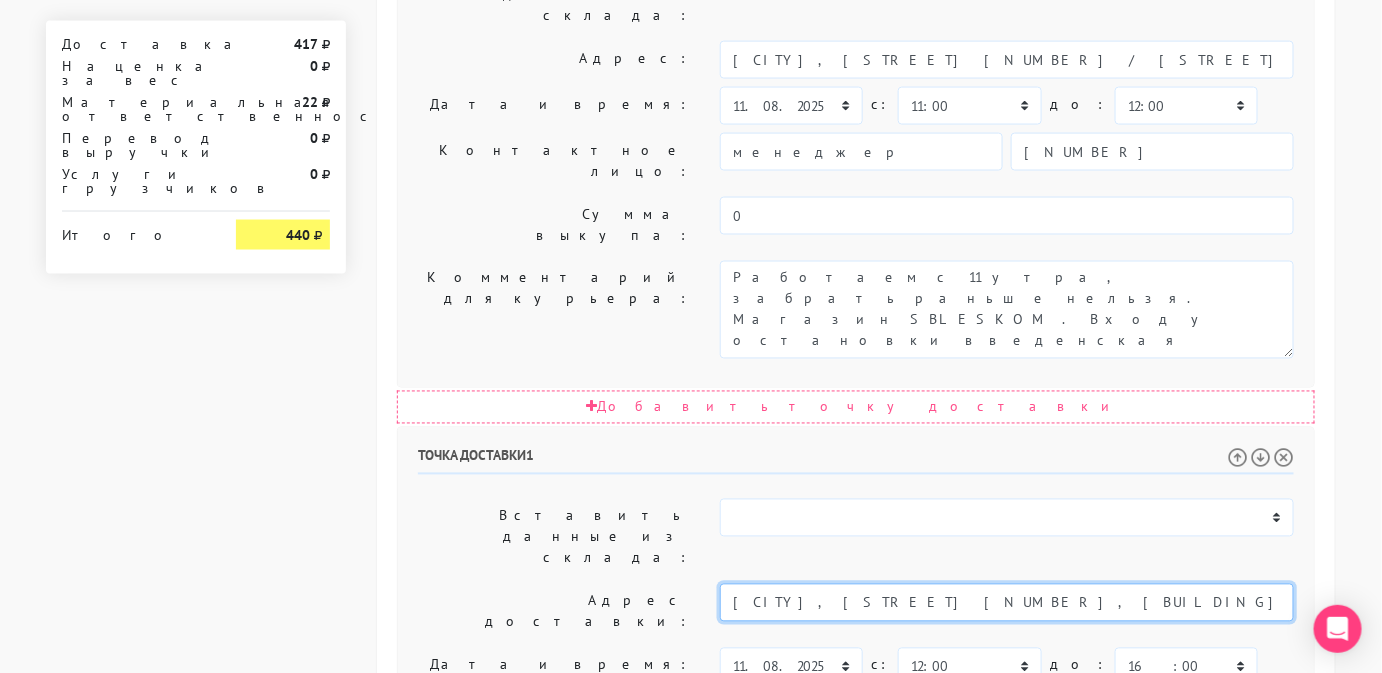 drag, startPoint x: 1061, startPoint y: 290, endPoint x: 1347, endPoint y: 274, distance: 286.4472 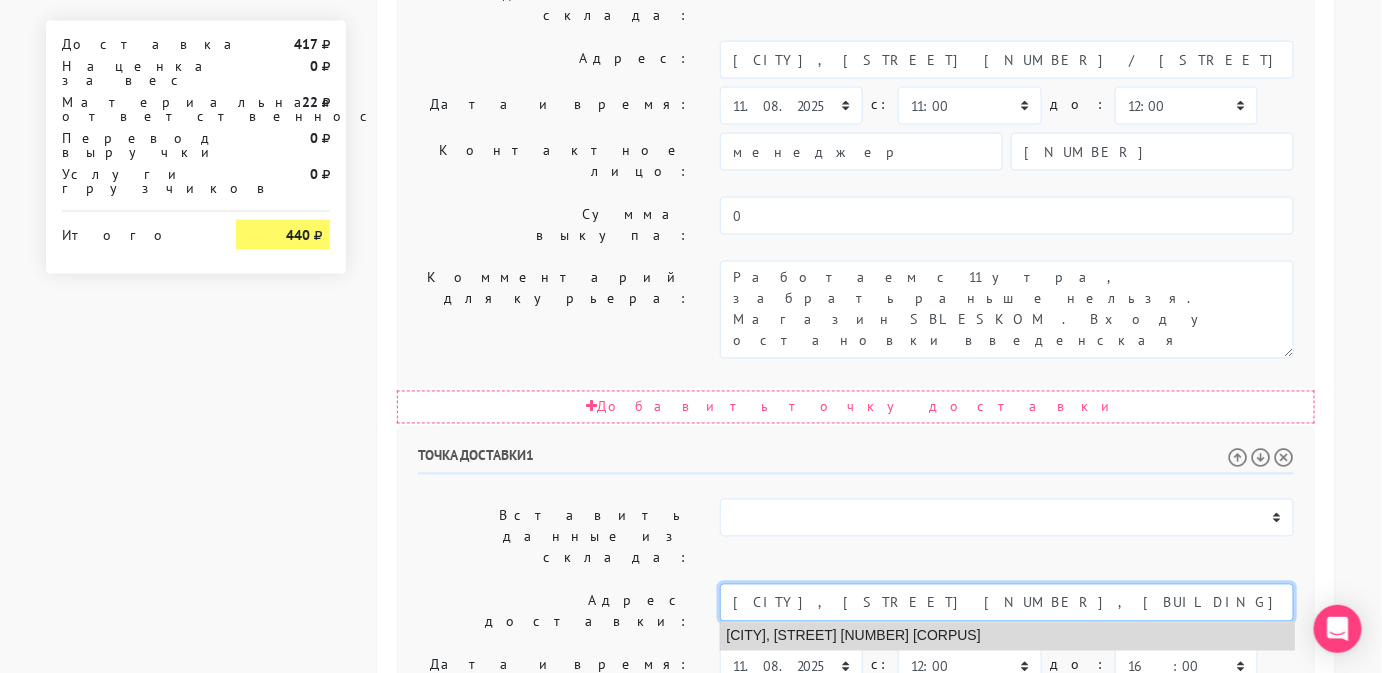 click on "[CITY], [STREET] [NUMBER] [CORPUS]" at bounding box center [1007, 636] 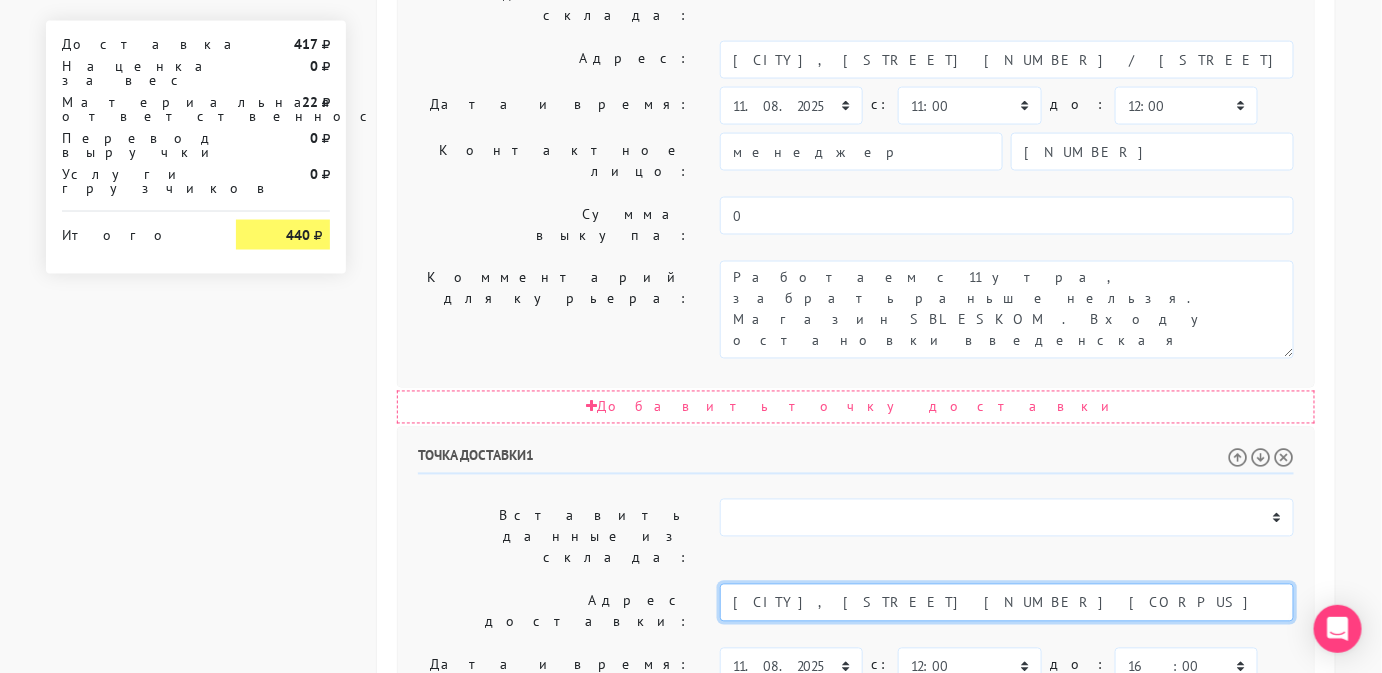 type on "[CITY], [STREET] [NUMBER] [CORPUS]" 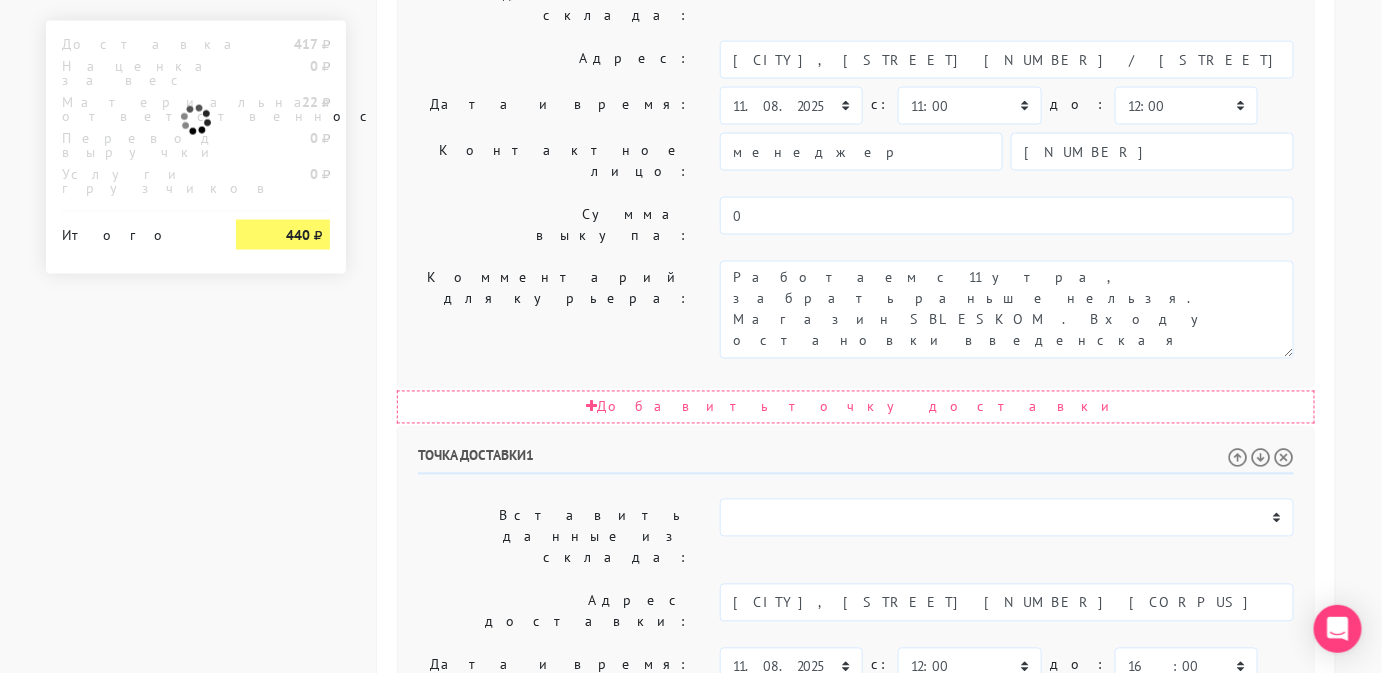 click on "Позвонить получателю за 1 час." at bounding box center [1007, 789] 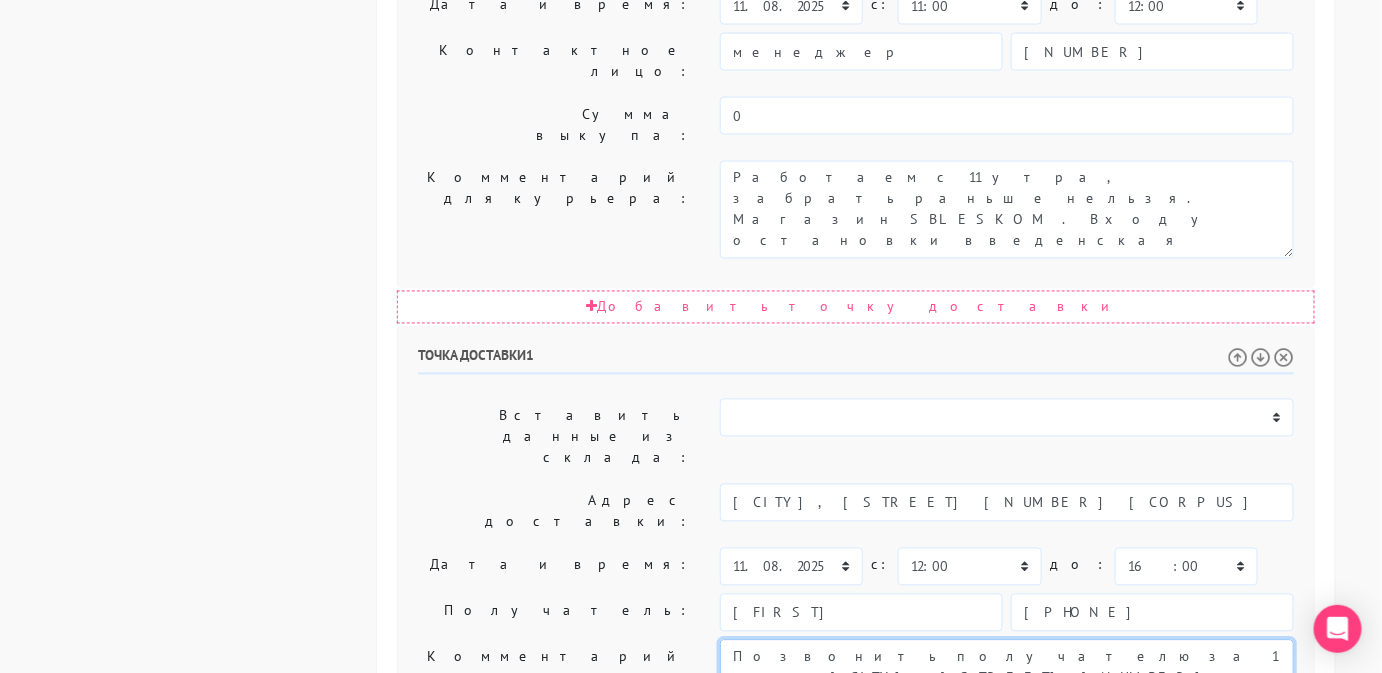 scroll, scrollTop: 1165, scrollLeft: 0, axis: vertical 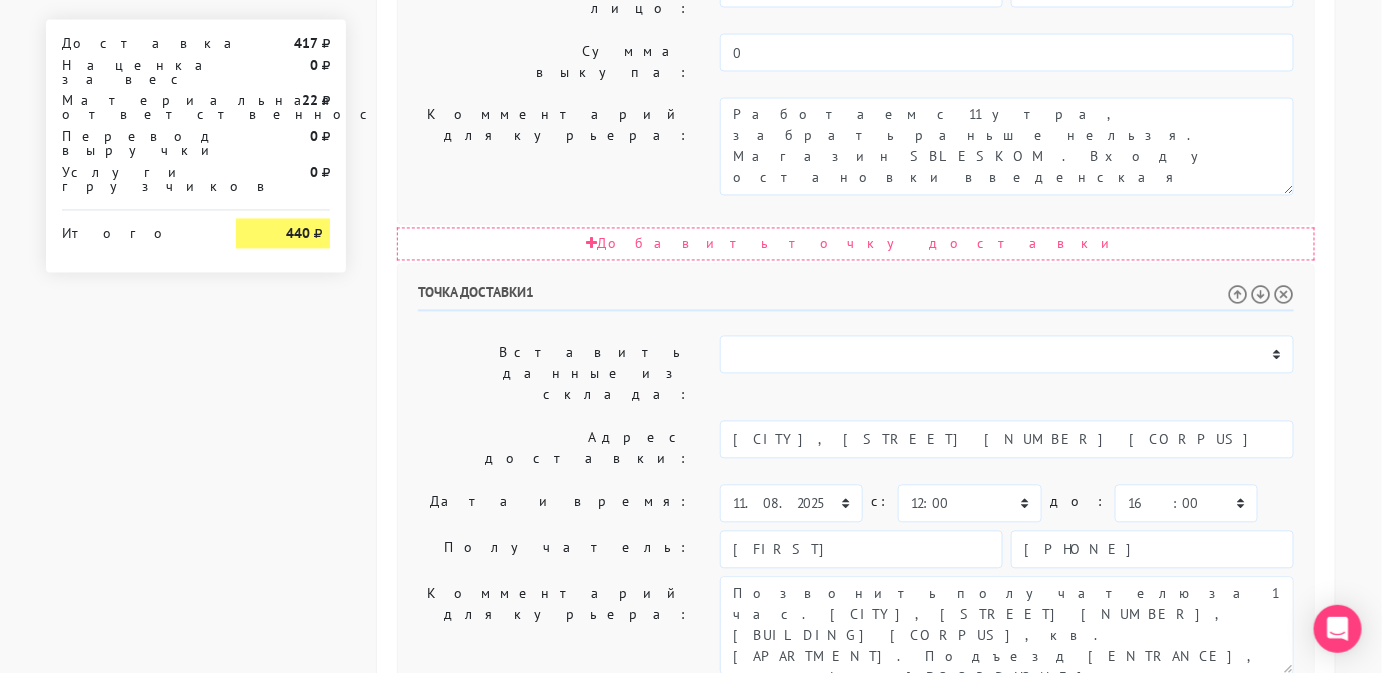 click on "Создать заказ в Dostavista" at bounding box center (501, 1033) 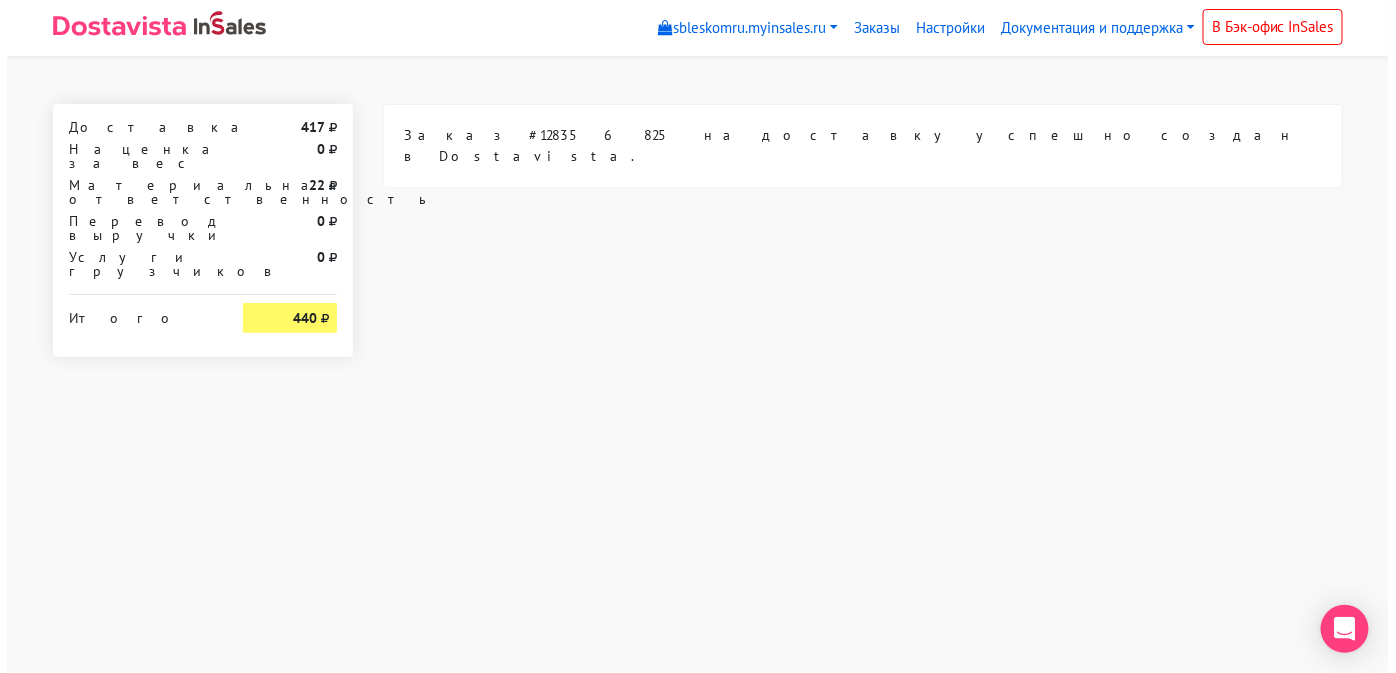 scroll, scrollTop: 0, scrollLeft: 0, axis: both 